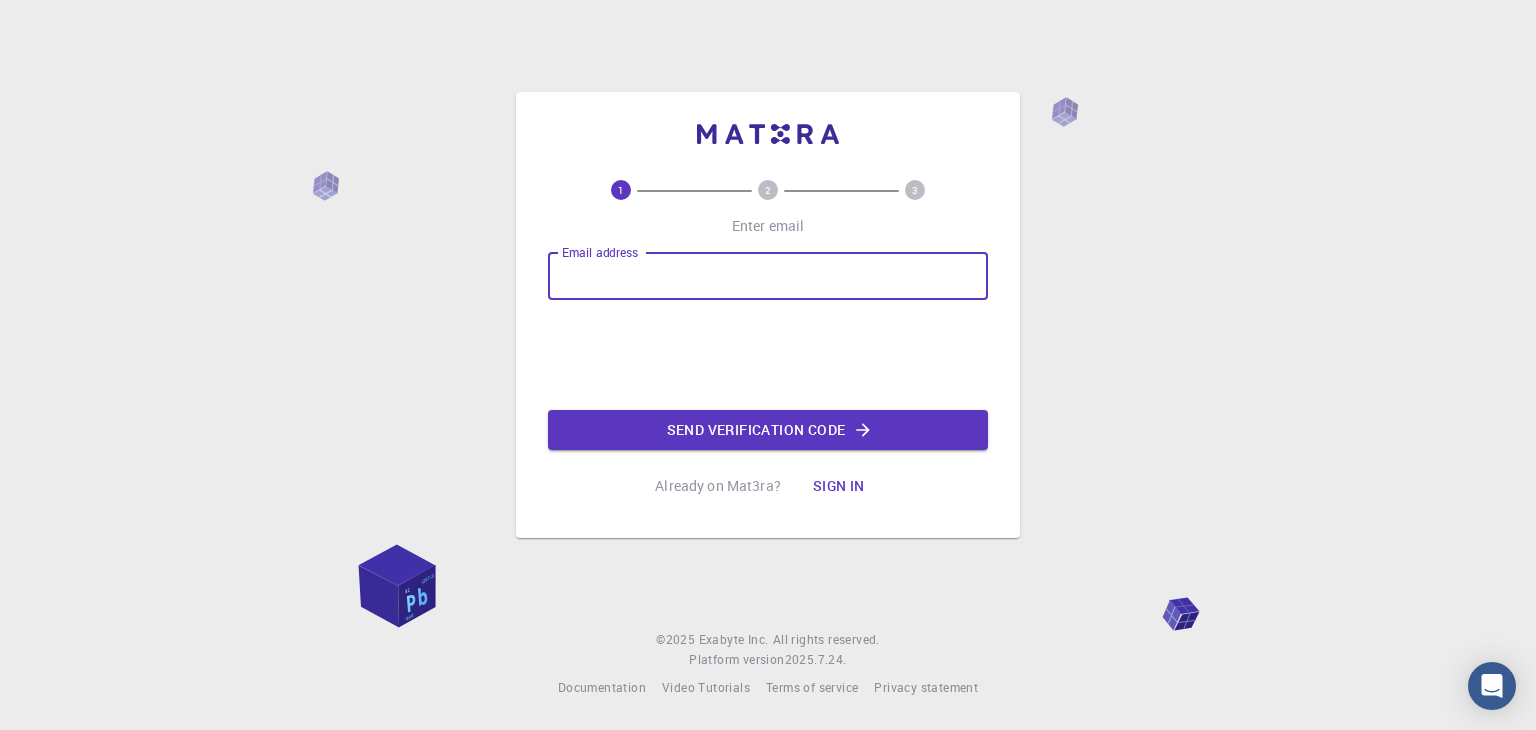 scroll, scrollTop: 0, scrollLeft: 0, axis: both 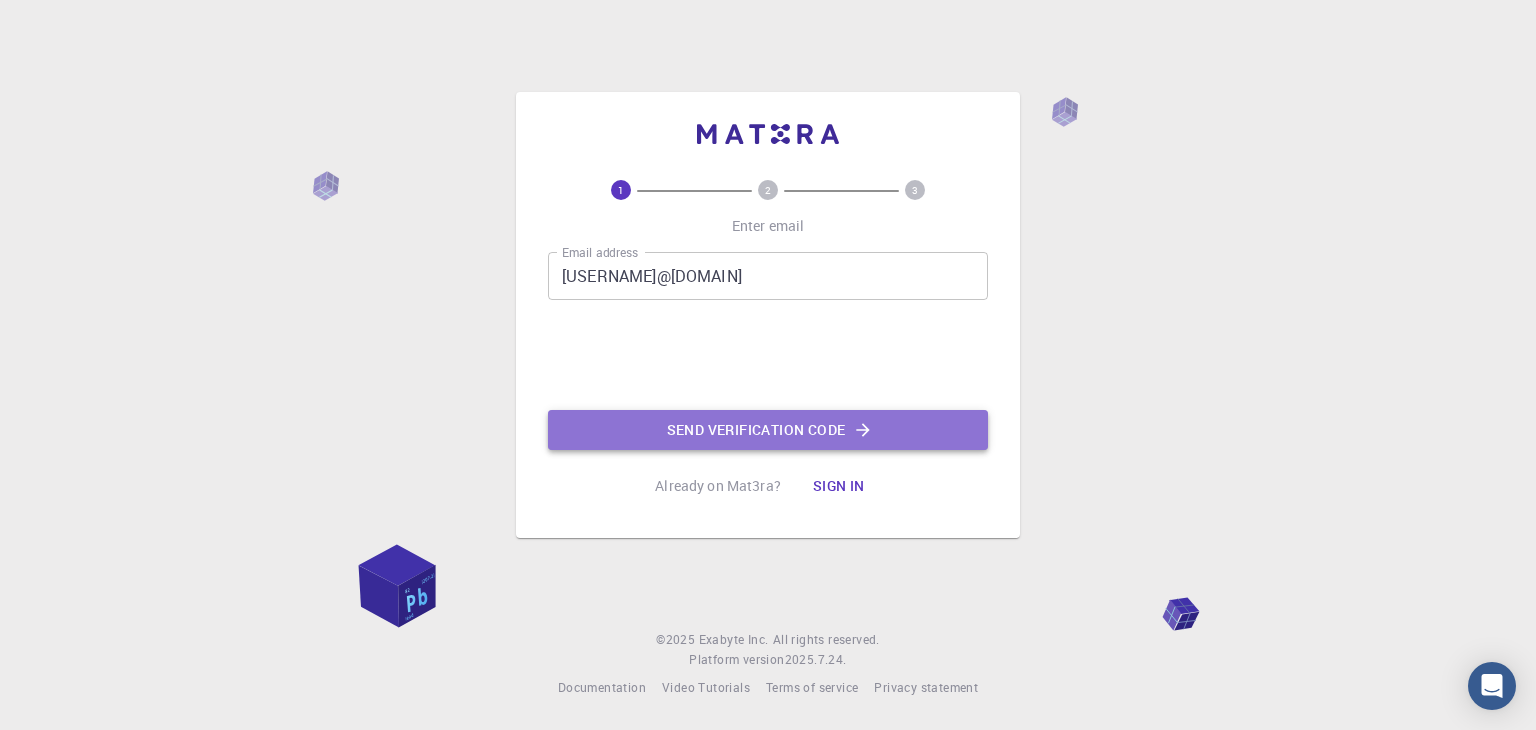 click on "Send verification code" 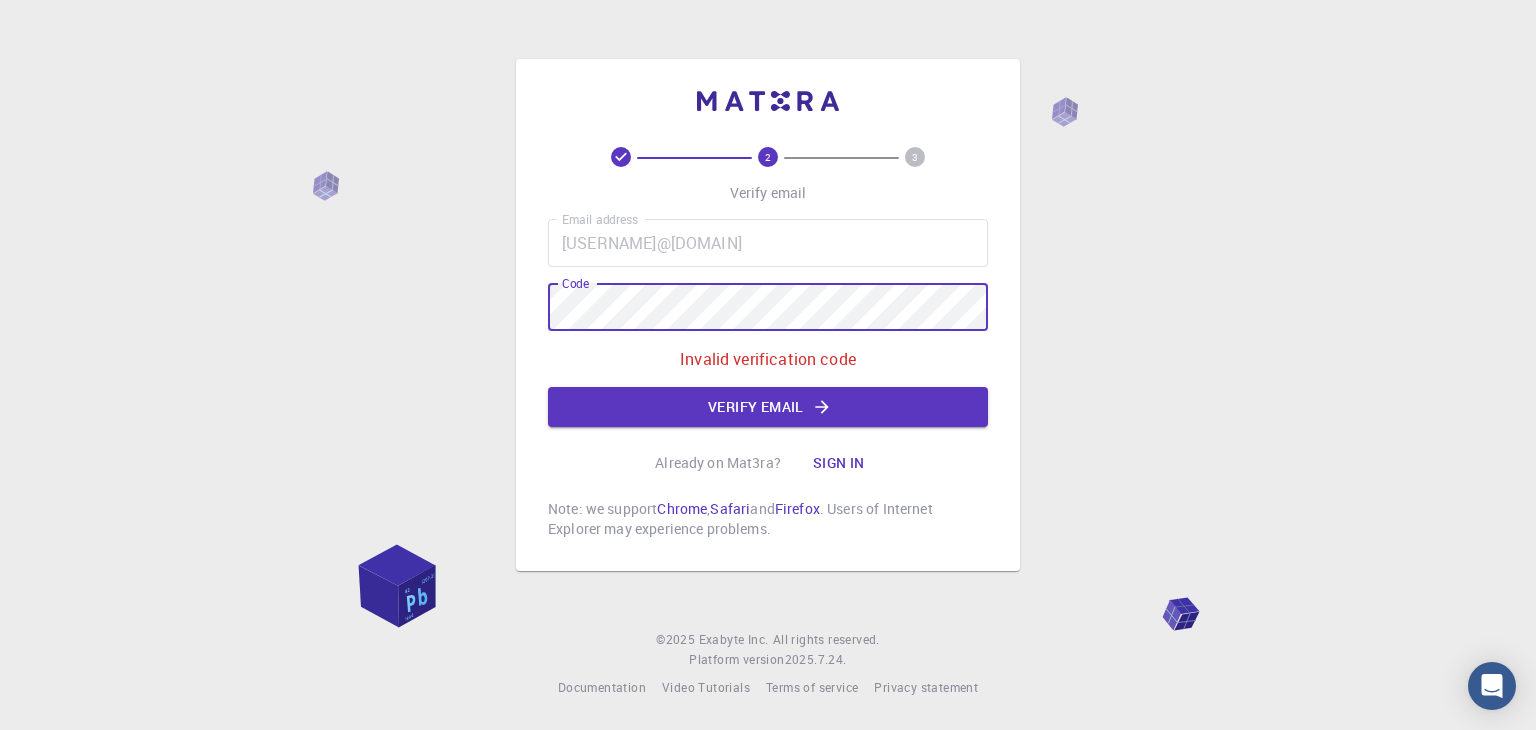 click on "2 3 Verify email Email address [USERNAME]@[DOMAIN] Email address Code Code Invalid verification code Verify email Already on Mat3ra? Sign in Note: we support  Chrome ,  Safari  and  Firefox . Users of Internet Explorer may experience problems. ©  2025   Exabyte Inc.   All rights reserved. Platform version  2025.7.24 . Documentation Video Tutorials Terms of service Privacy statement" at bounding box center (768, 365) 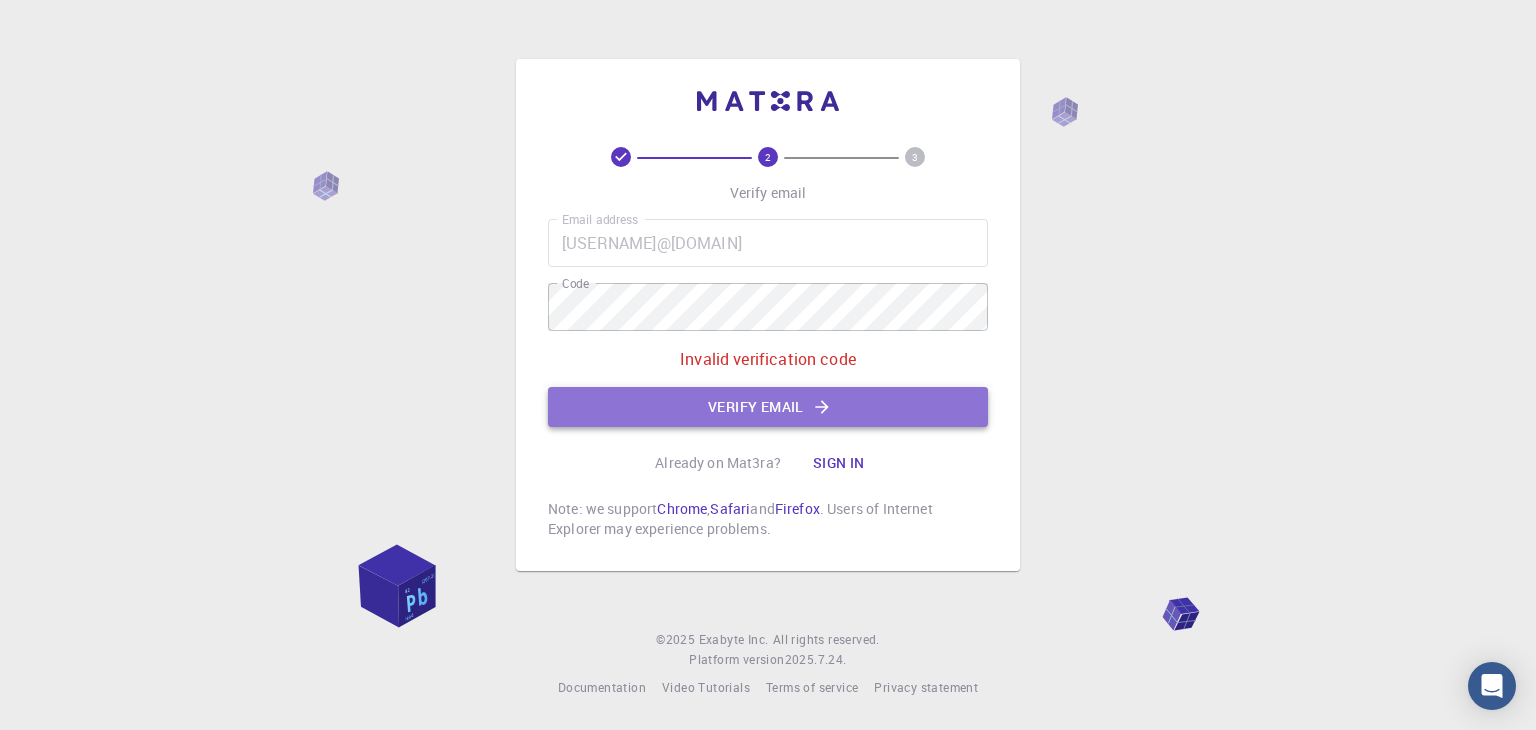 click on "Verify email" at bounding box center (768, 407) 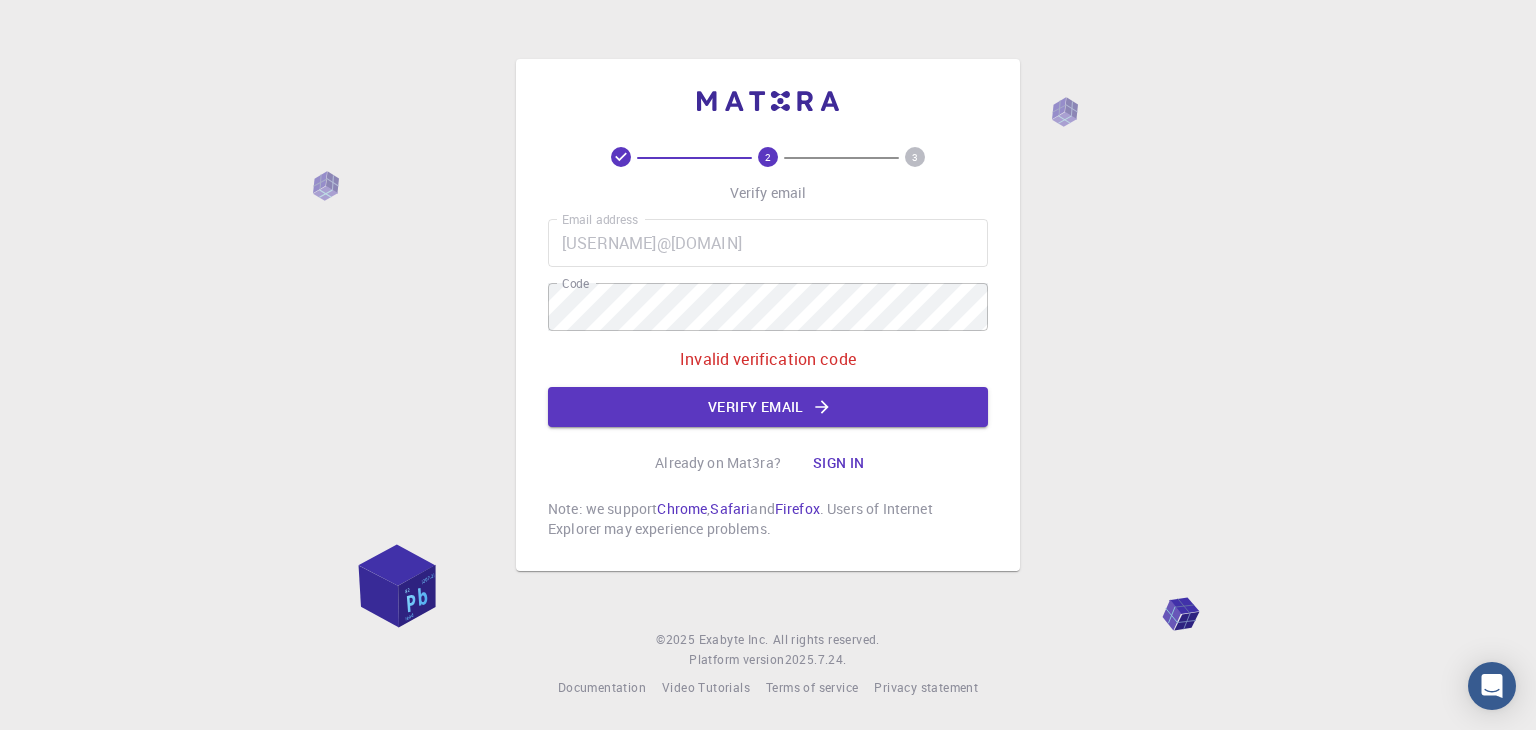 click on "Invalid verification code" at bounding box center [768, 359] 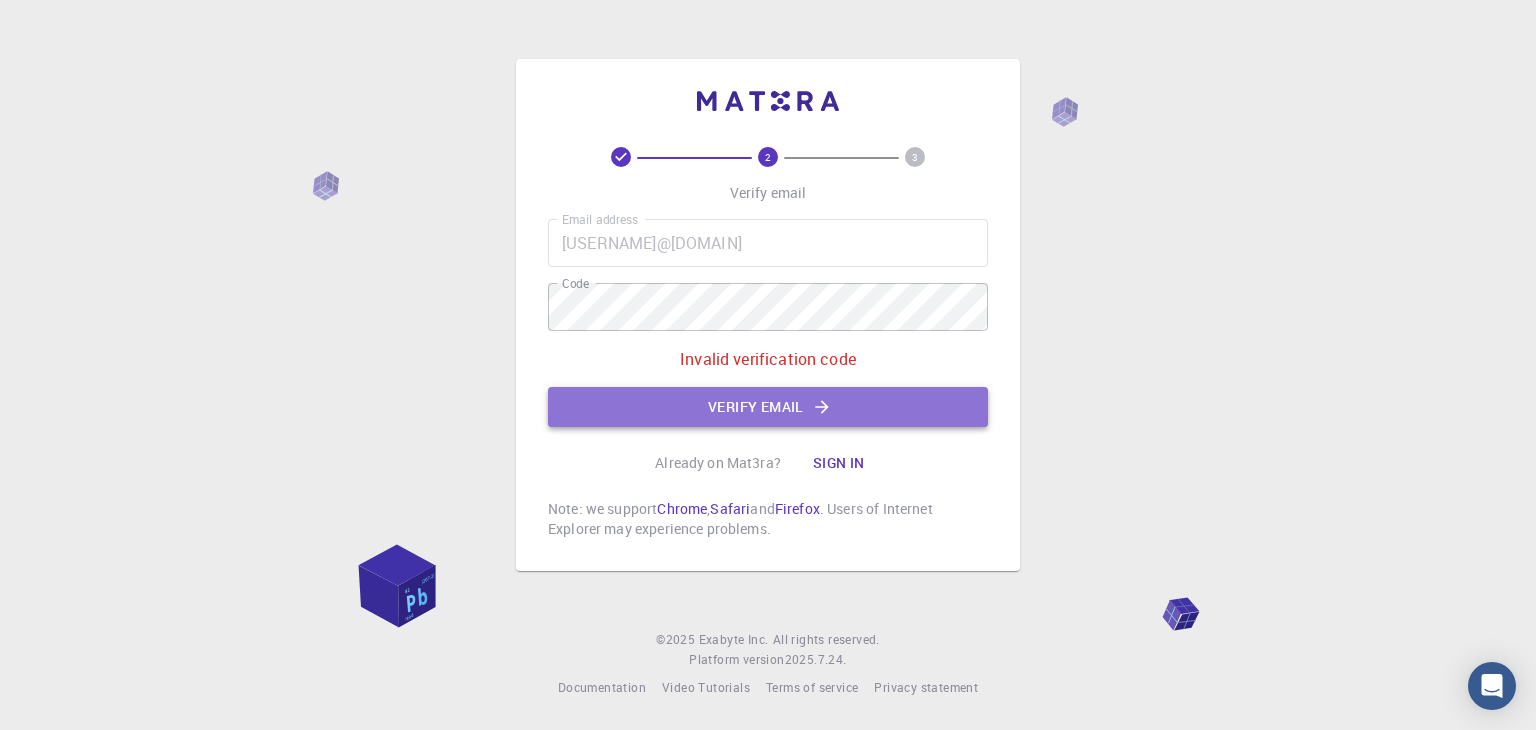 click on "Verify email" at bounding box center (768, 407) 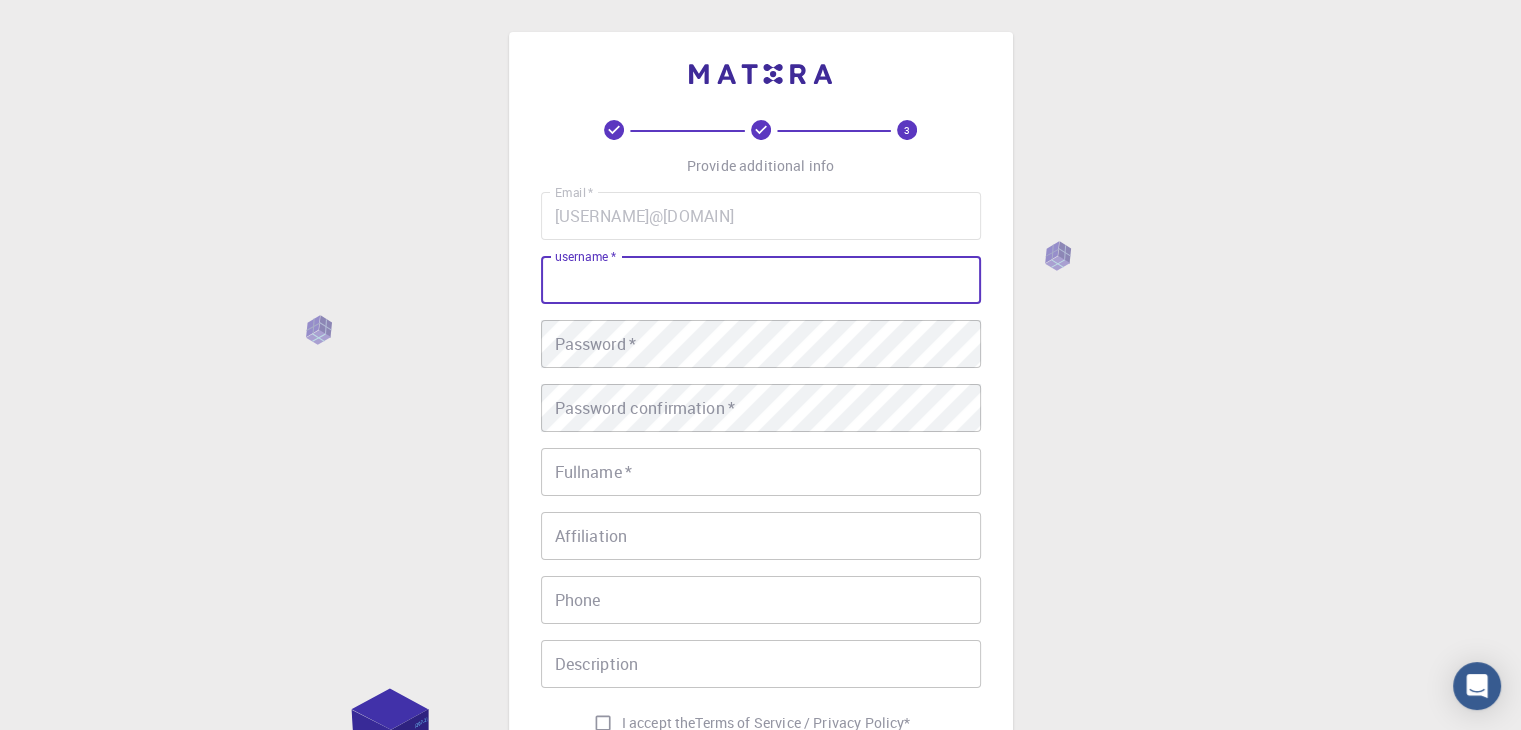 click on "username   *" at bounding box center [761, 280] 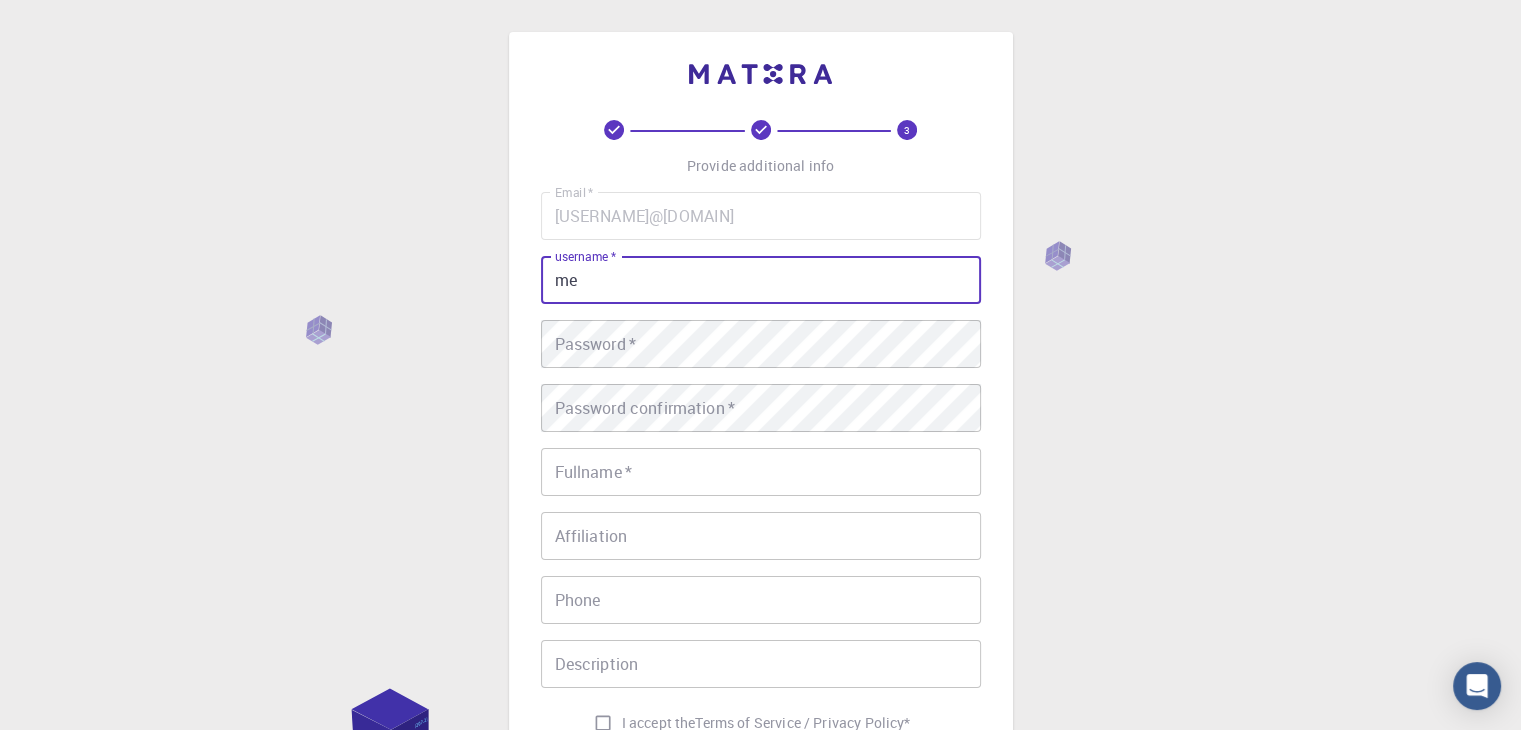 type on "m" 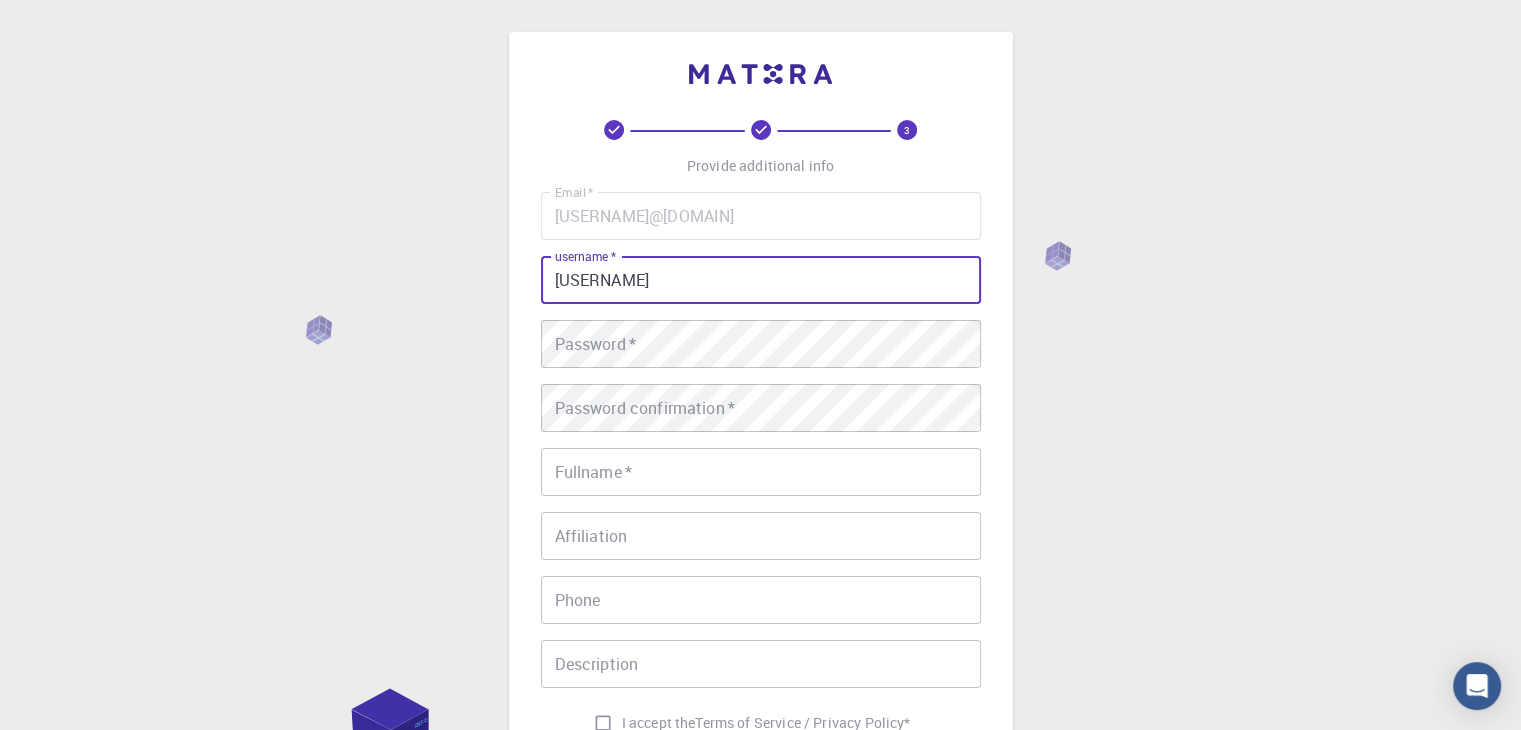 type on "[USERNAME]" 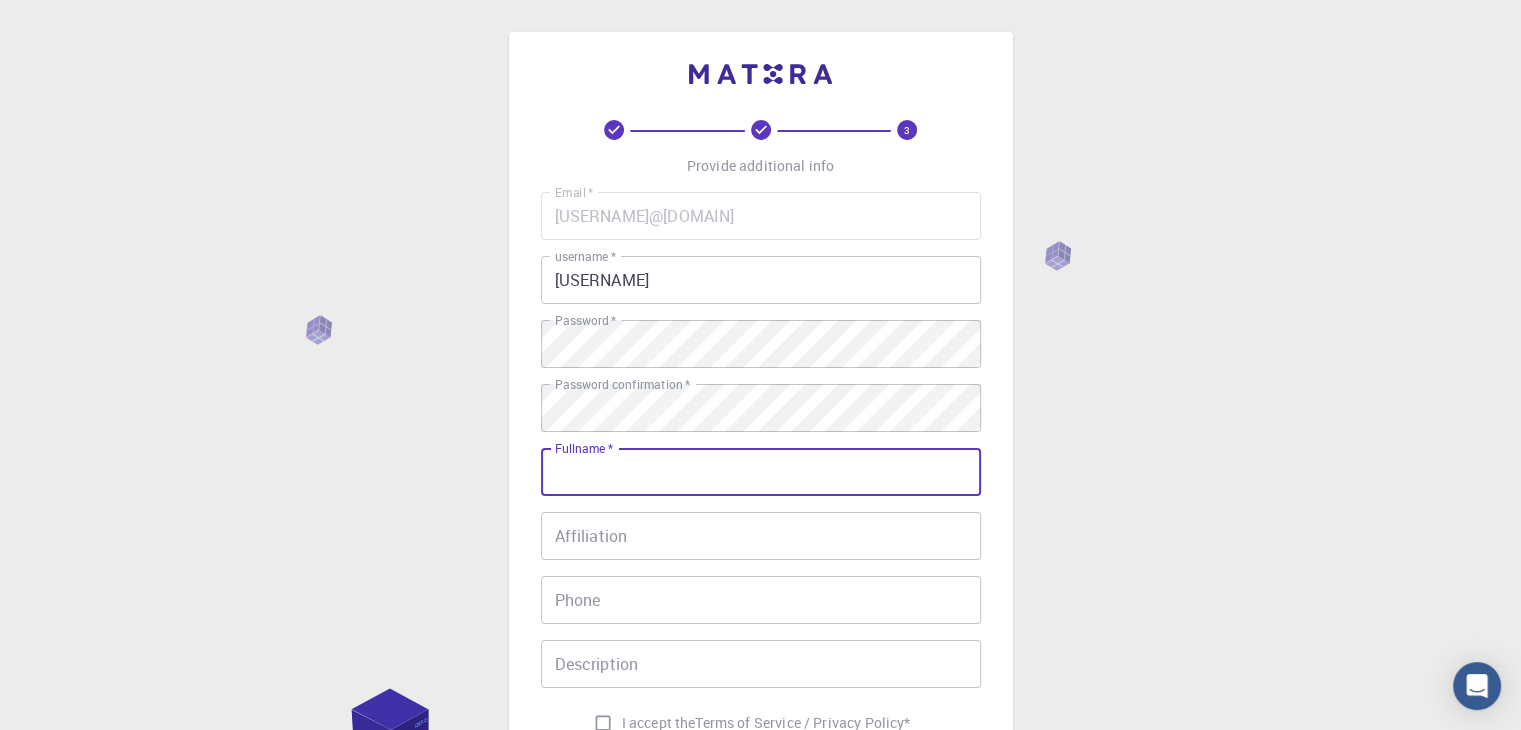 click on "Fullname   *" at bounding box center [761, 472] 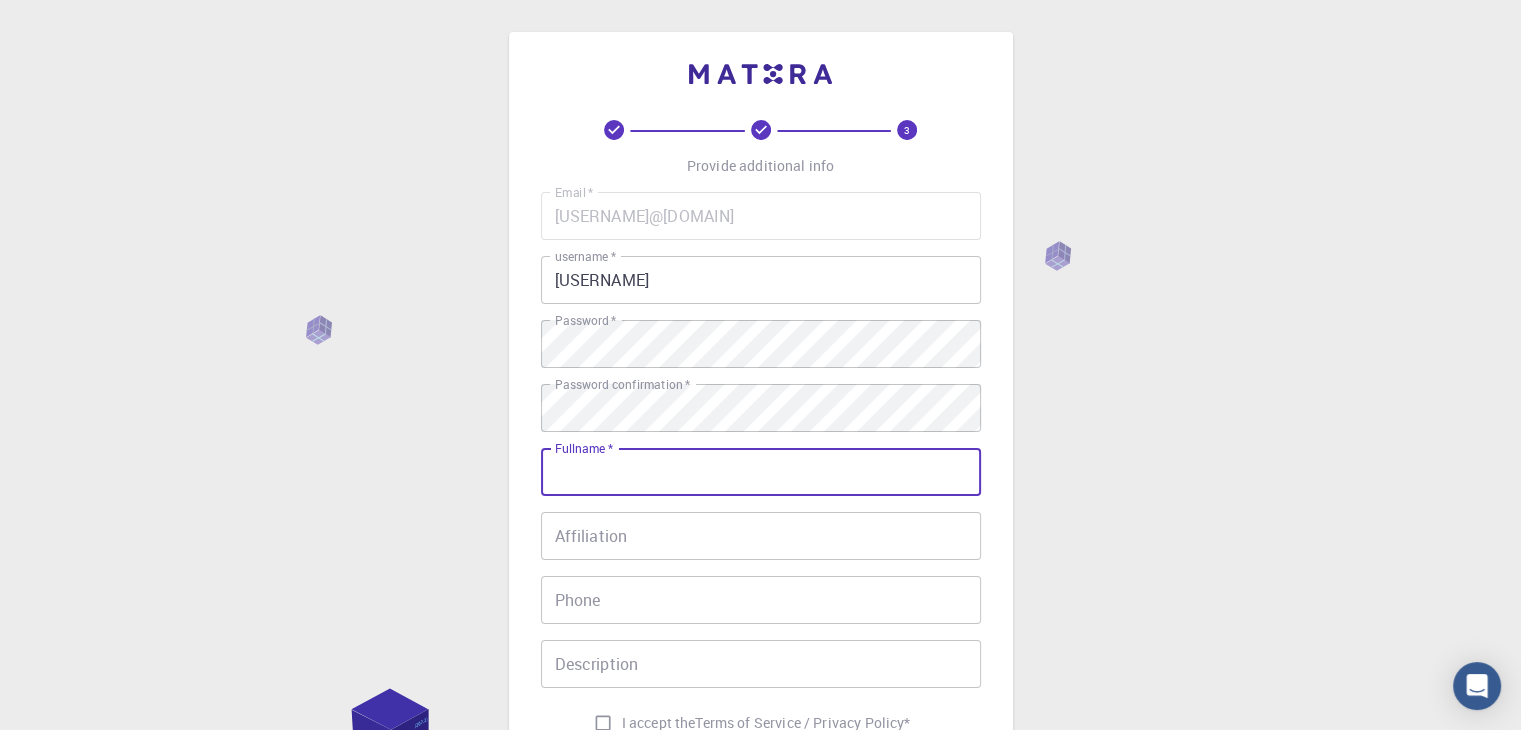 type on "e" 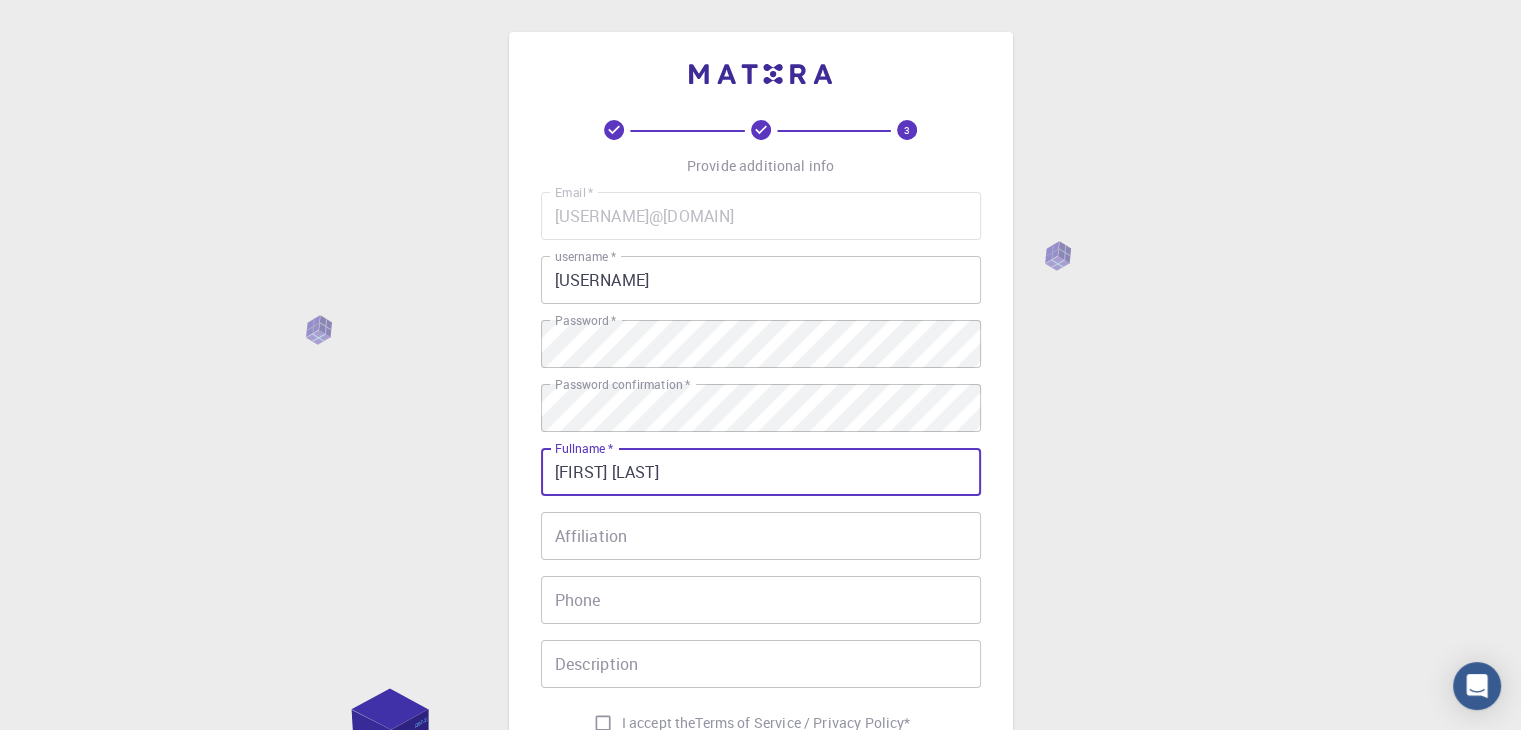 type on "[FIRST] [LAST]" 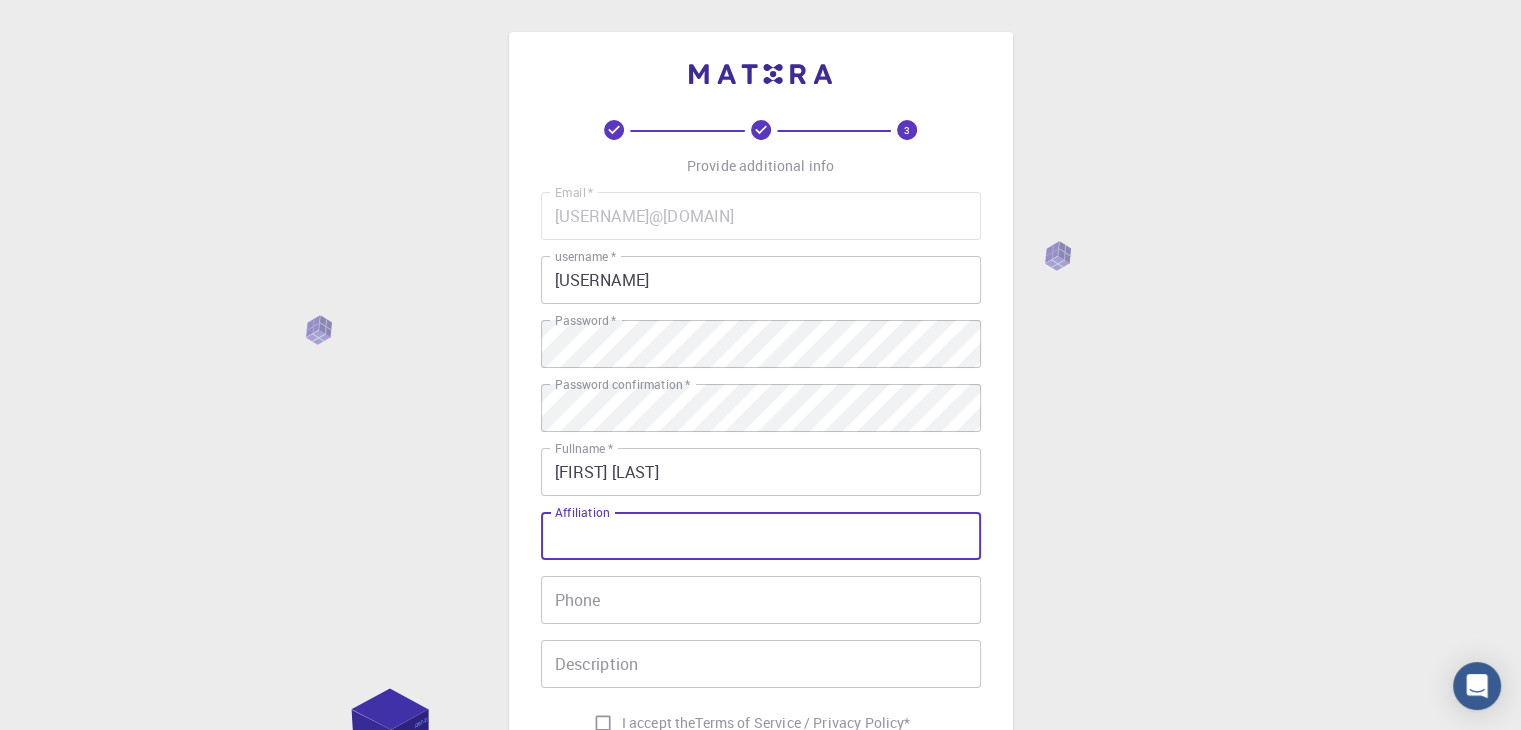 click on "Affiliation" at bounding box center [761, 536] 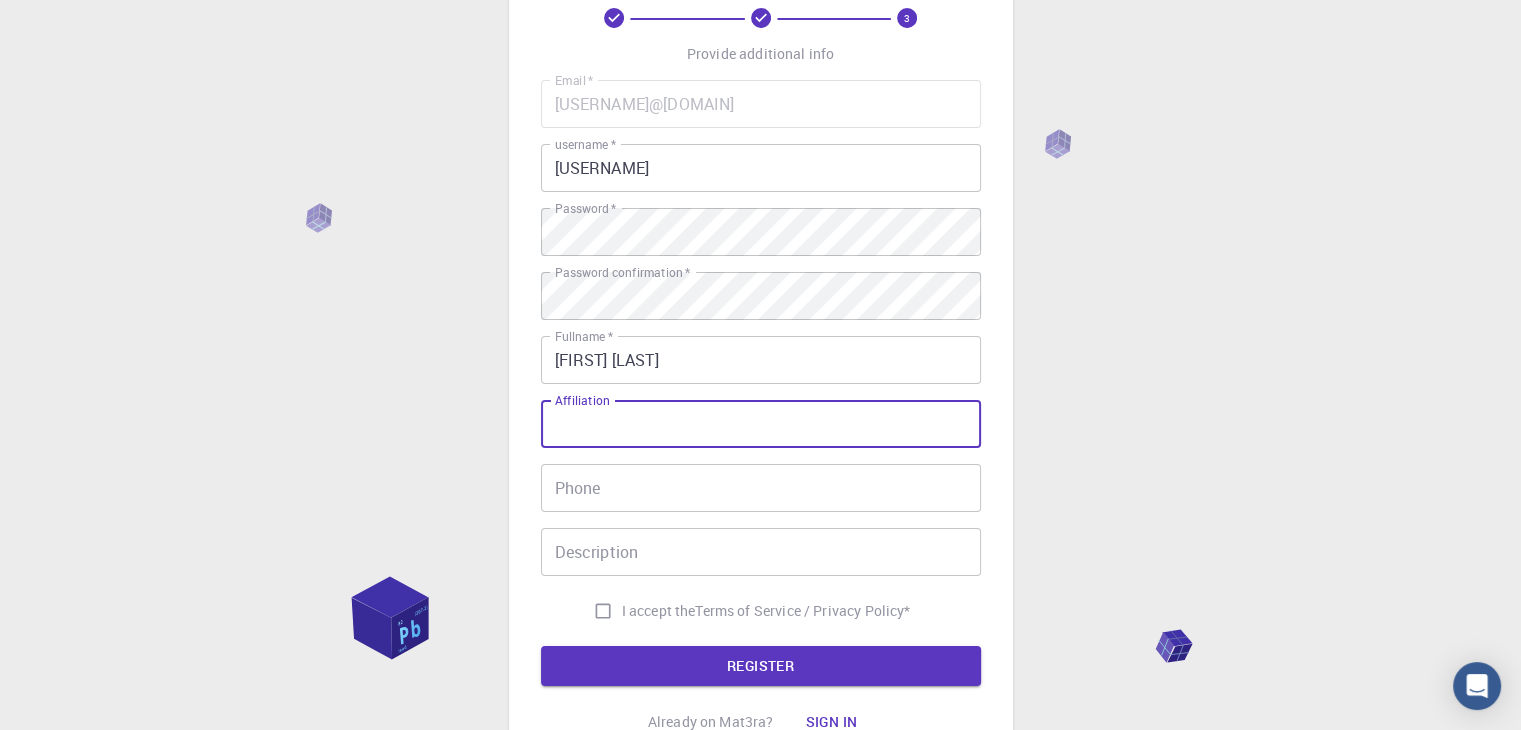 scroll, scrollTop: 120, scrollLeft: 0, axis: vertical 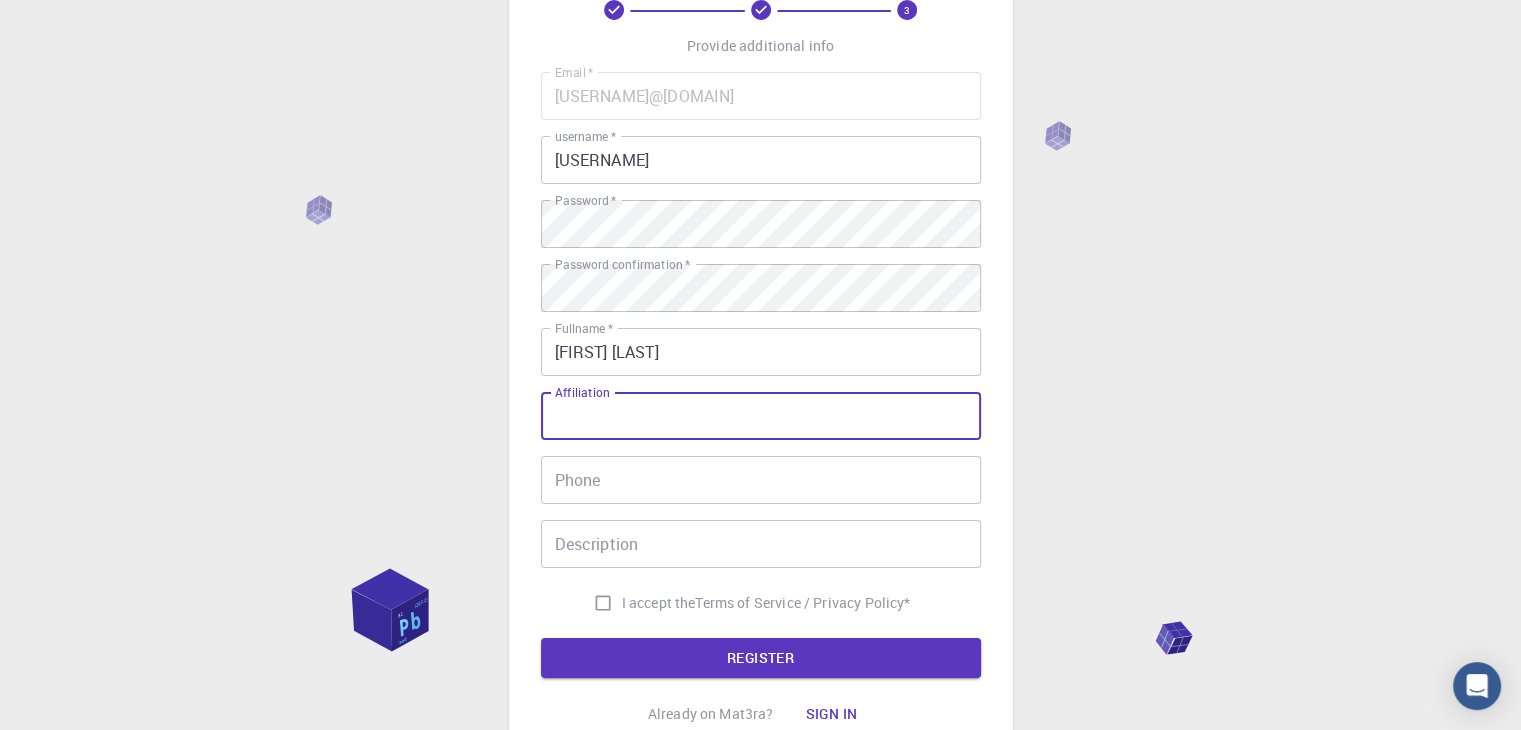 click on "Phone" at bounding box center [761, 480] 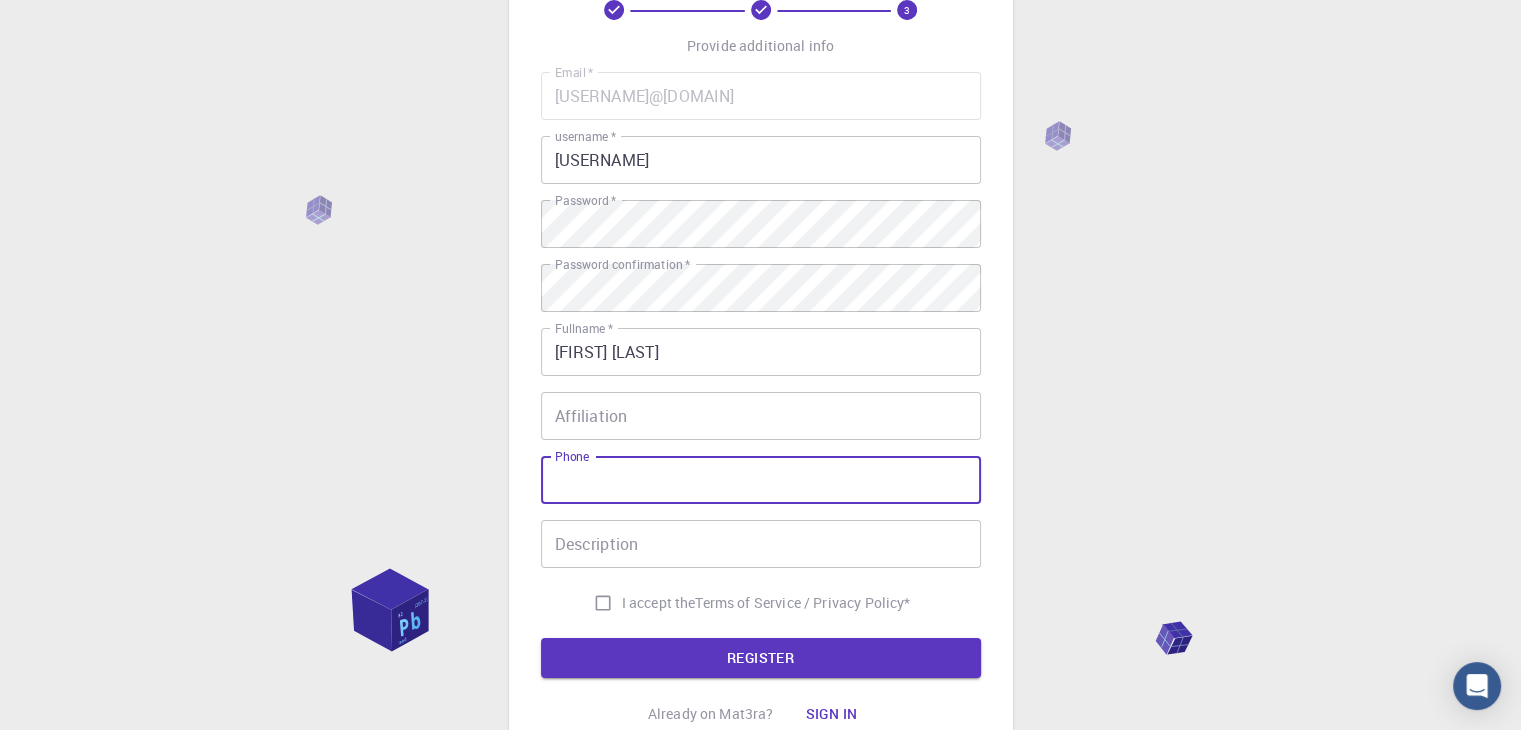 type on "[PHONE]" 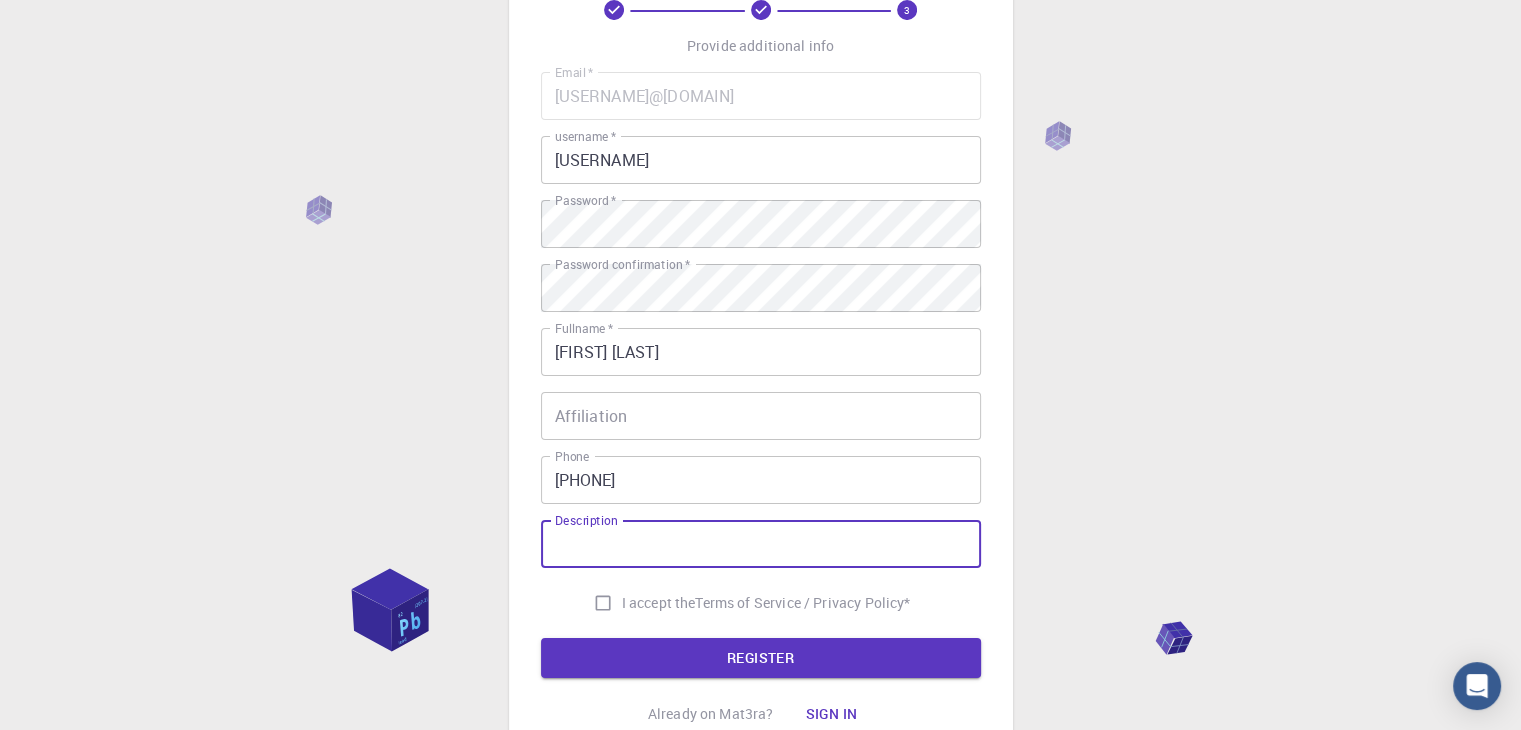 click on "Description" at bounding box center (761, 544) 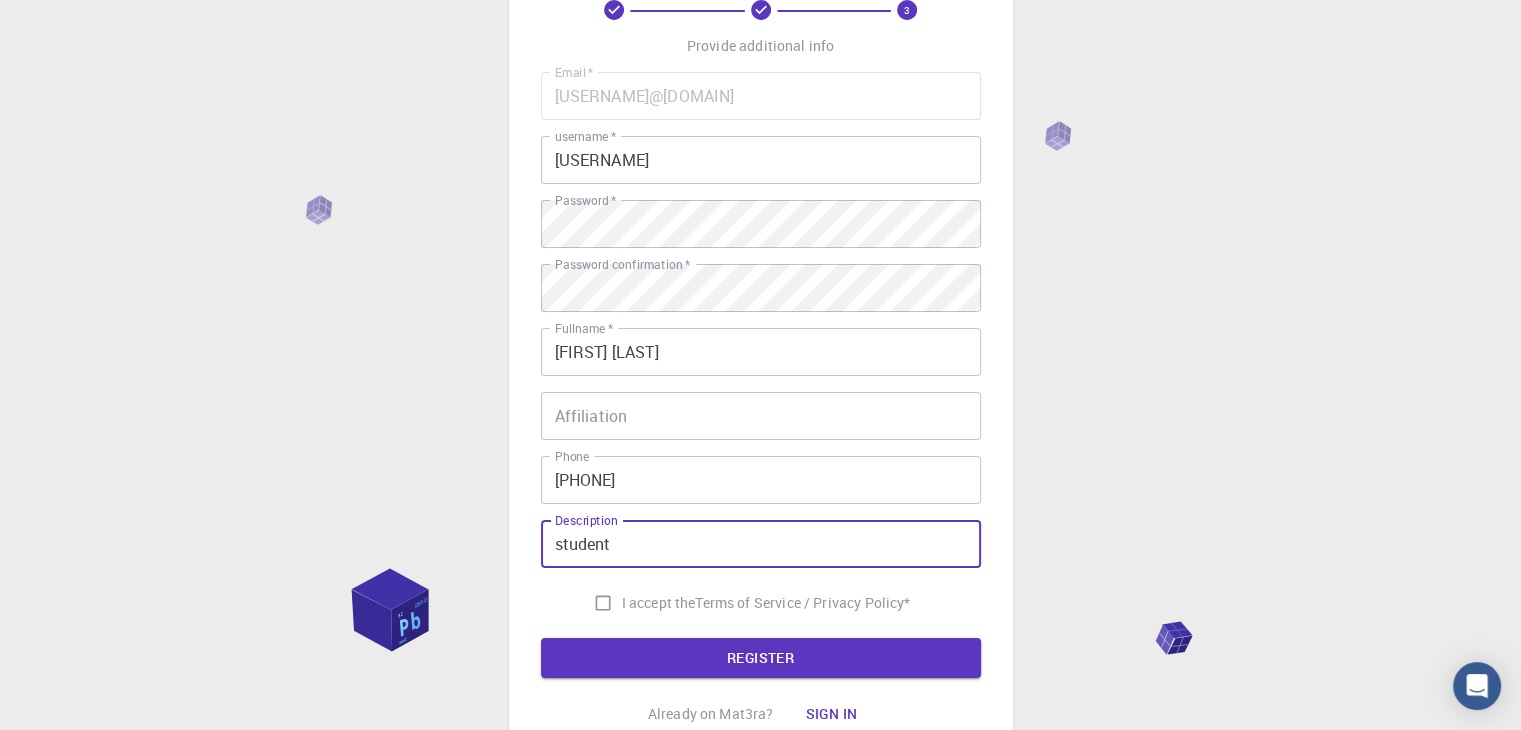 type on "student" 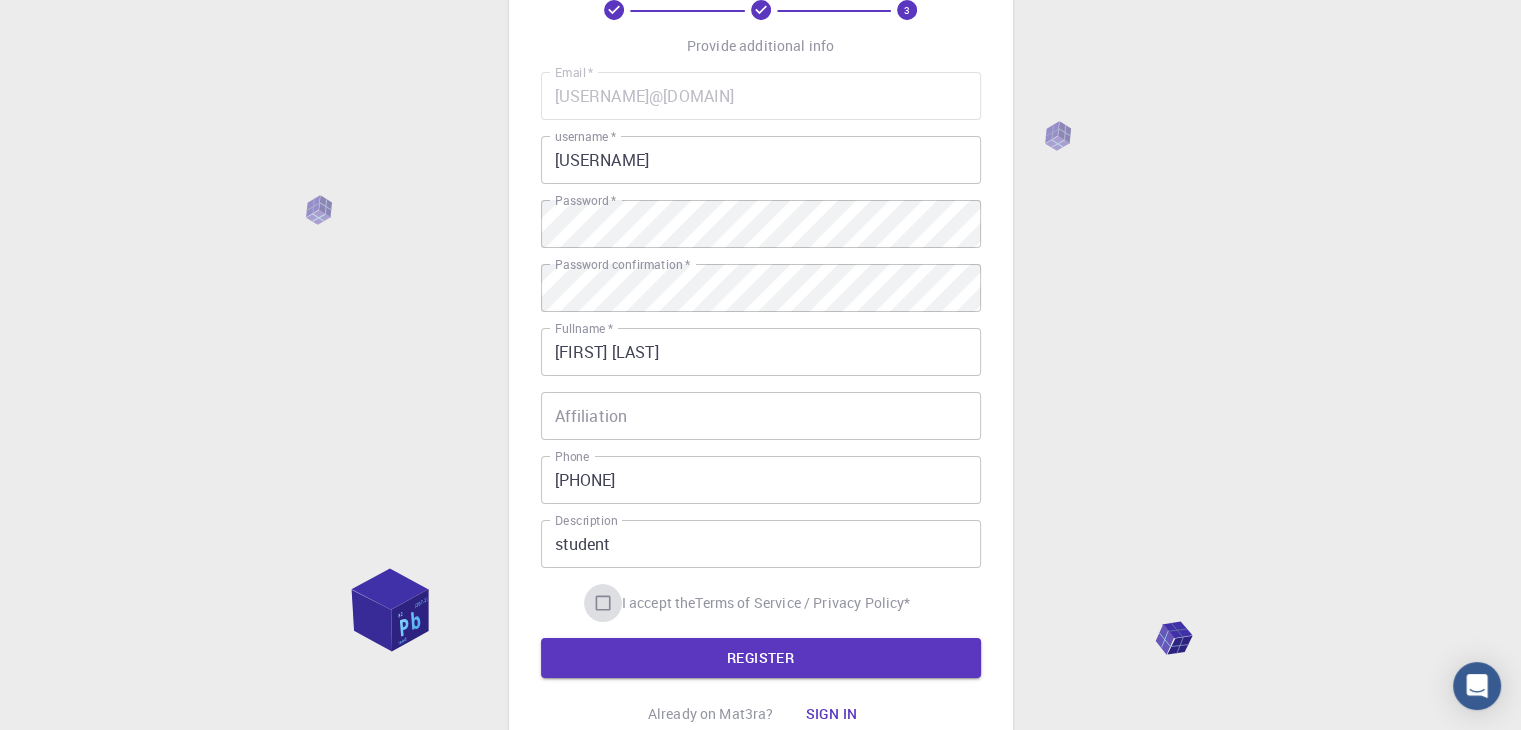 click on "I accept the  Terms of Service / Privacy Policy  *" at bounding box center (603, 603) 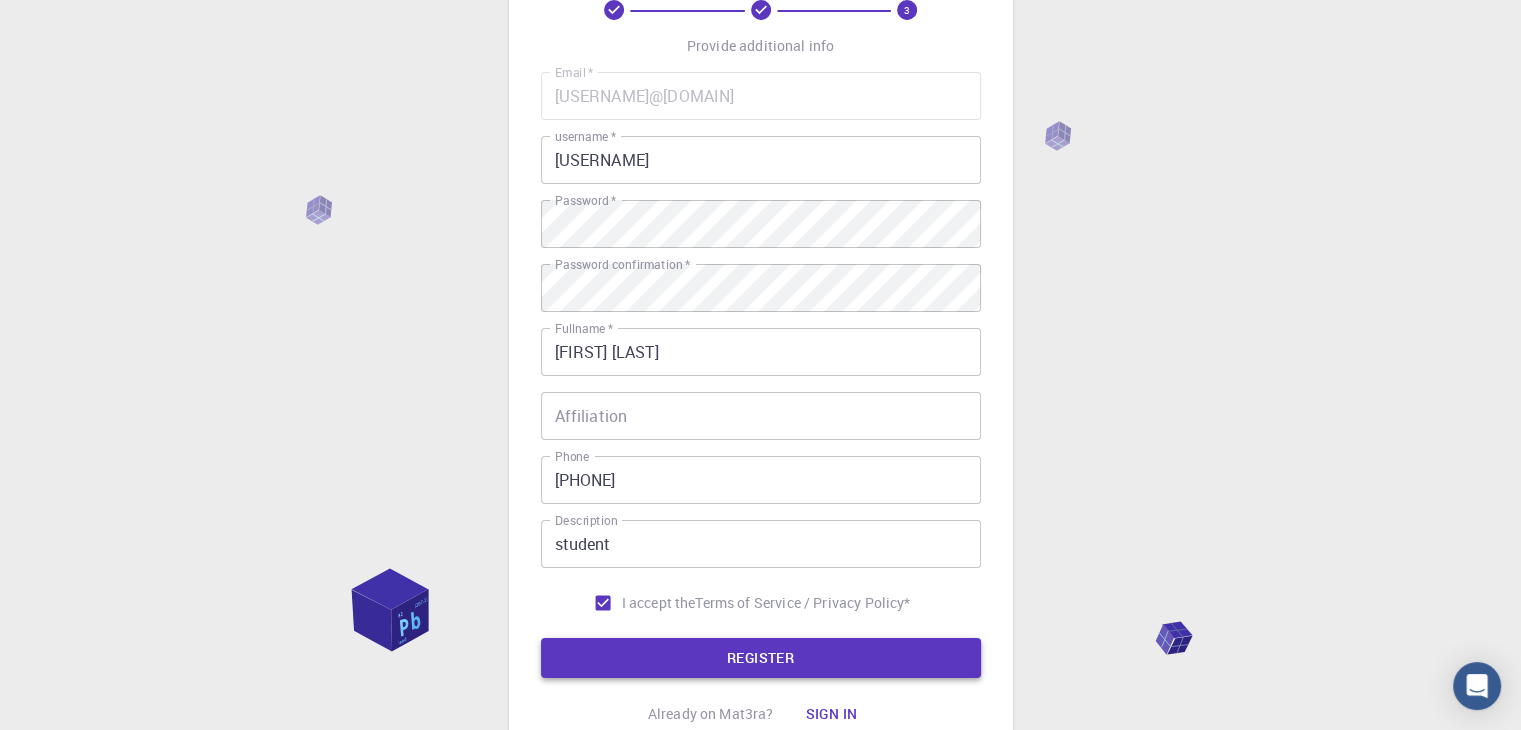click on "REGISTER" at bounding box center (761, 658) 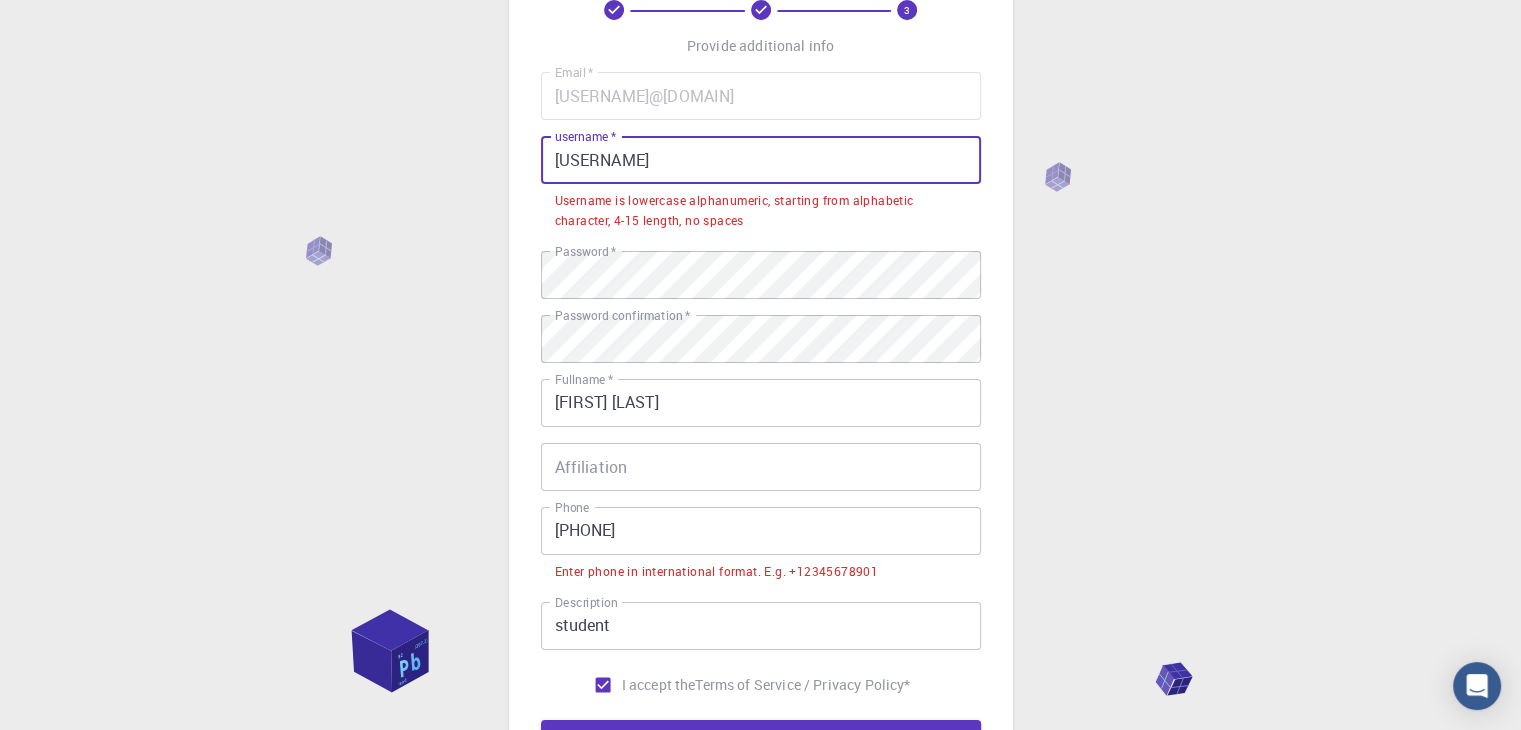 click on "[USERNAME]" at bounding box center (761, 160) 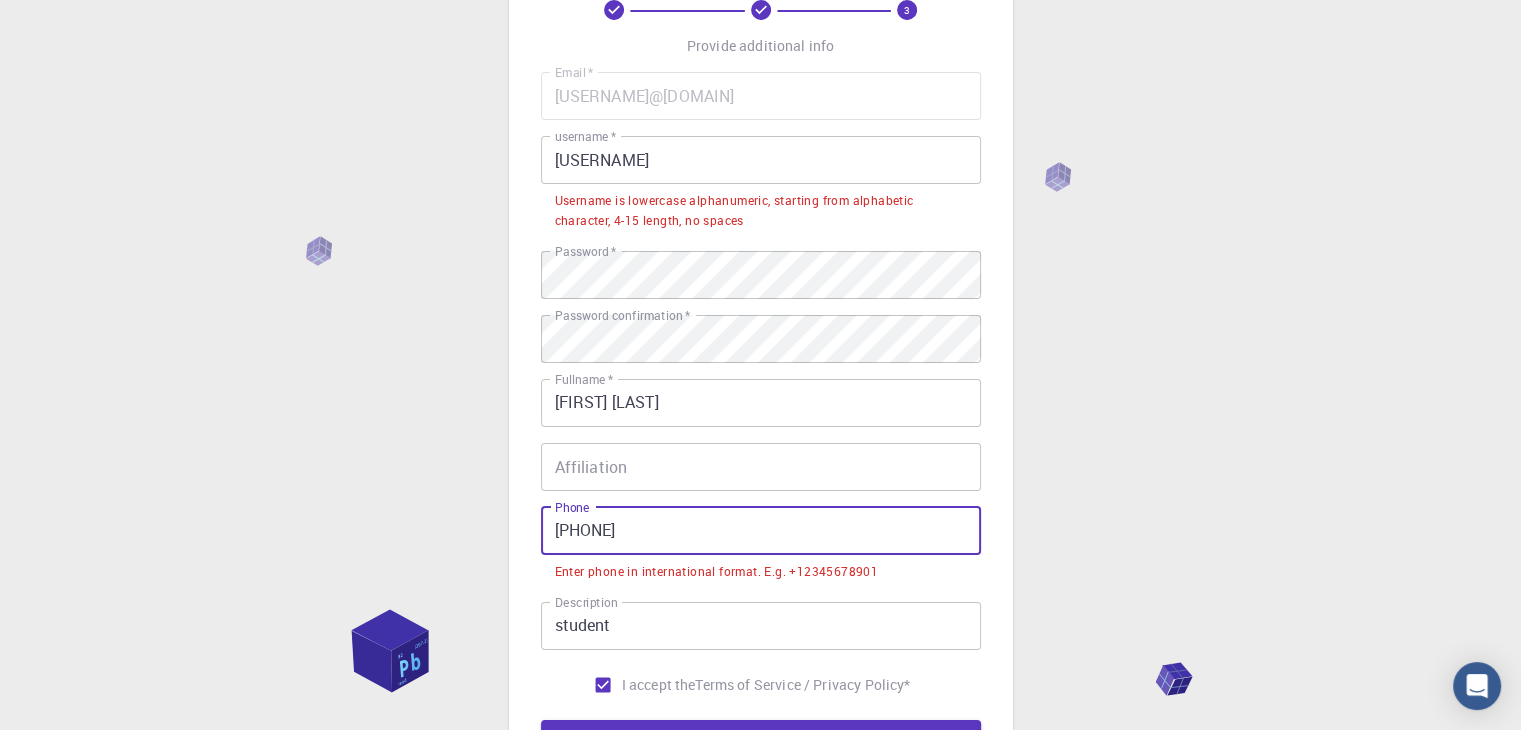 click on "[PHONE]" at bounding box center (761, 531) 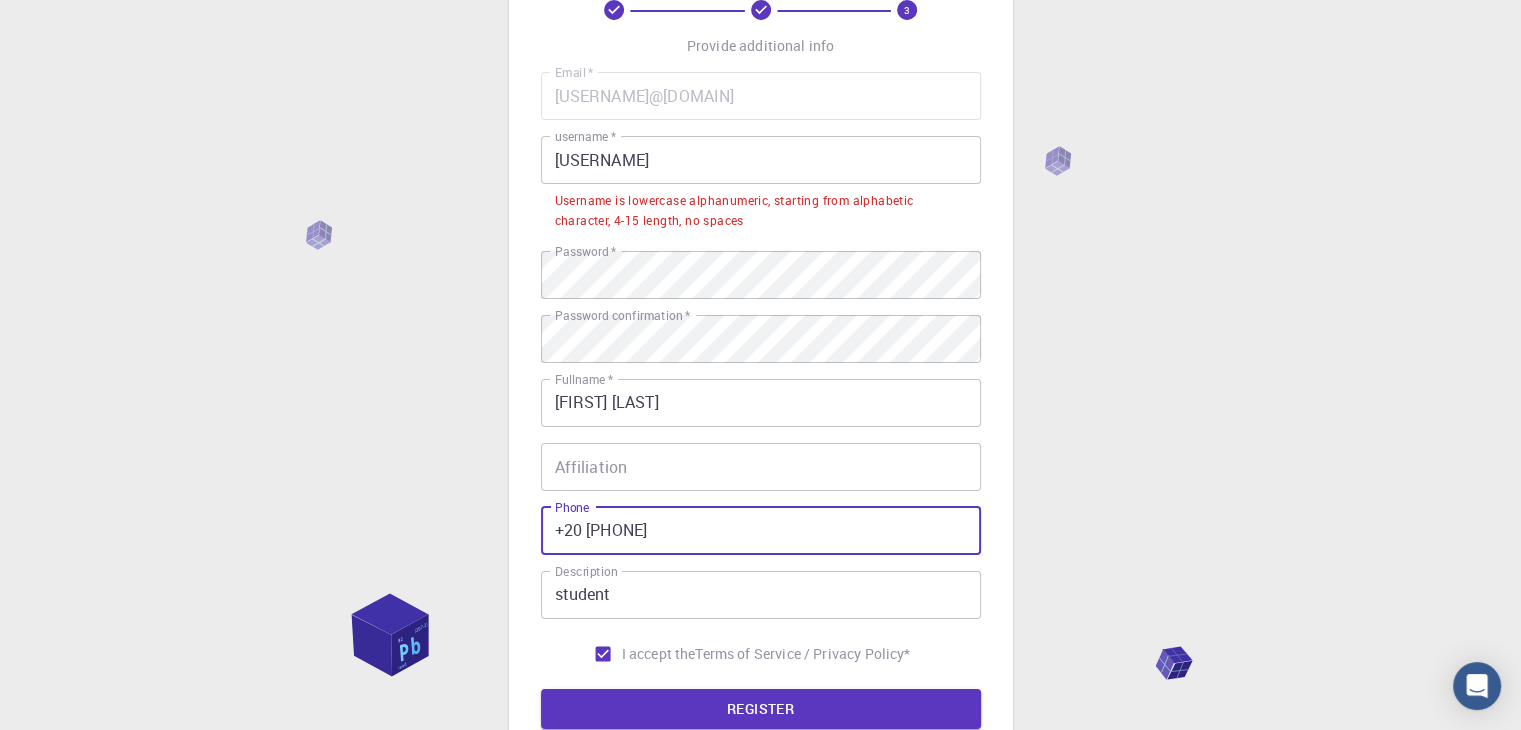 type on "+20 [PHONE]" 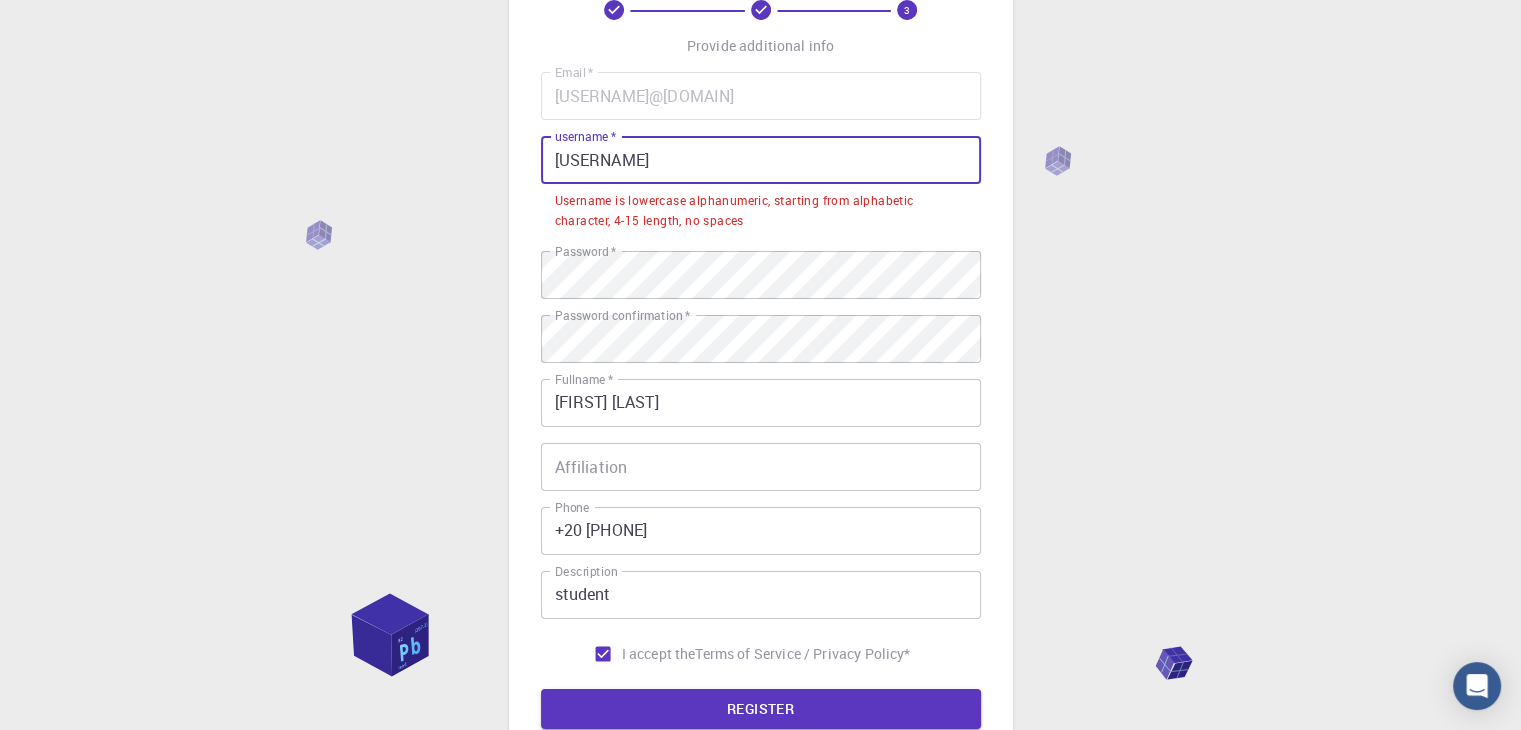 click on "[USERNAME]" at bounding box center [761, 160] 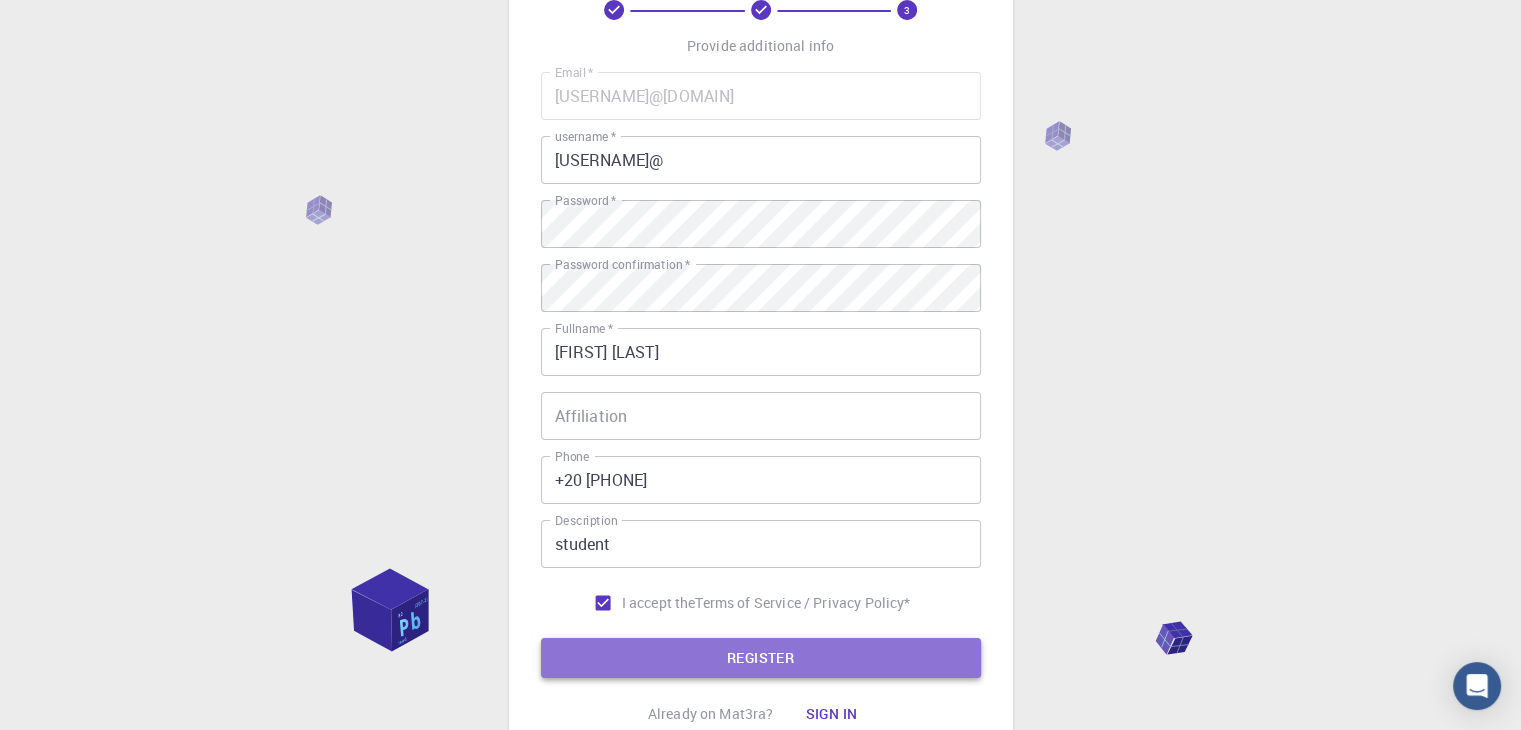 click on "REGISTER" at bounding box center (761, 658) 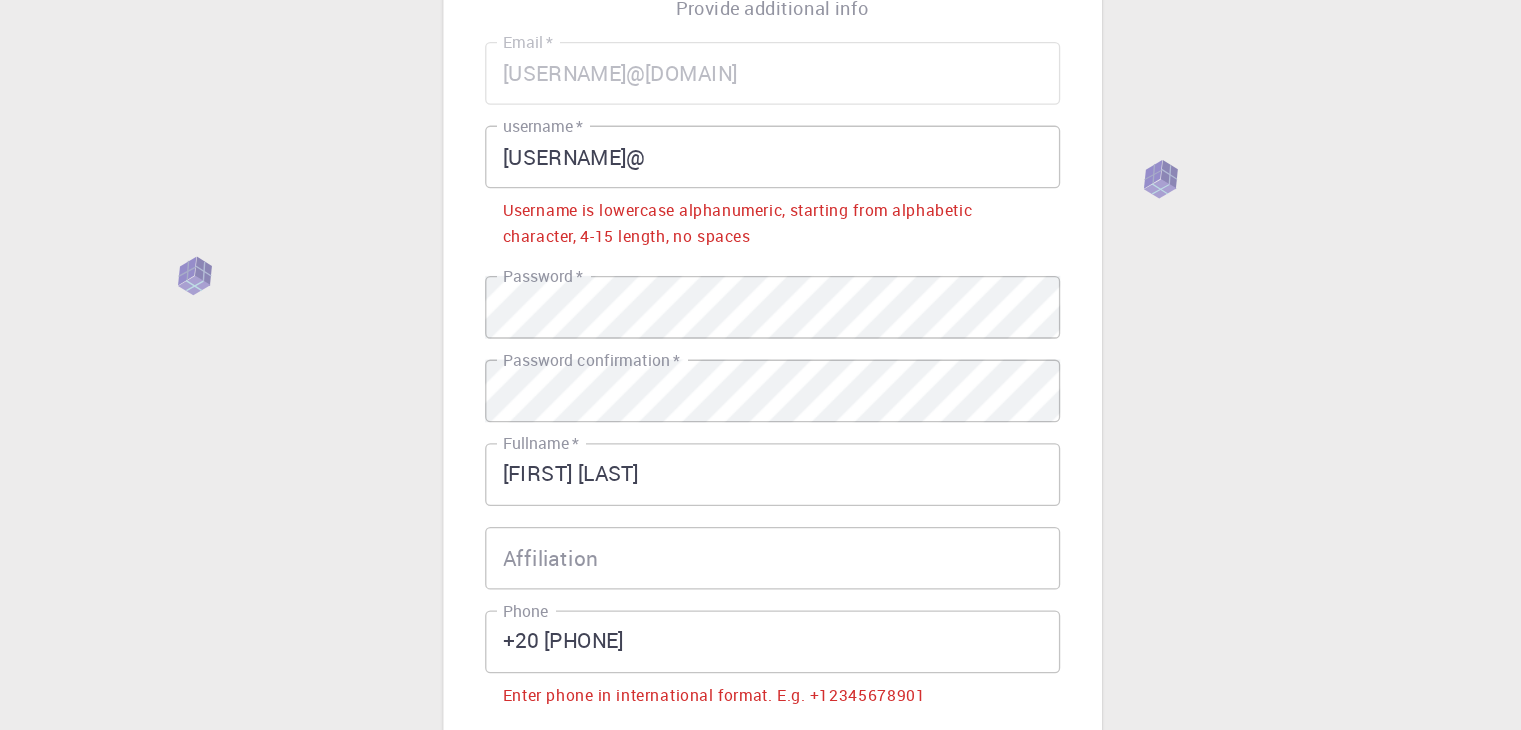 scroll, scrollTop: 120, scrollLeft: 0, axis: vertical 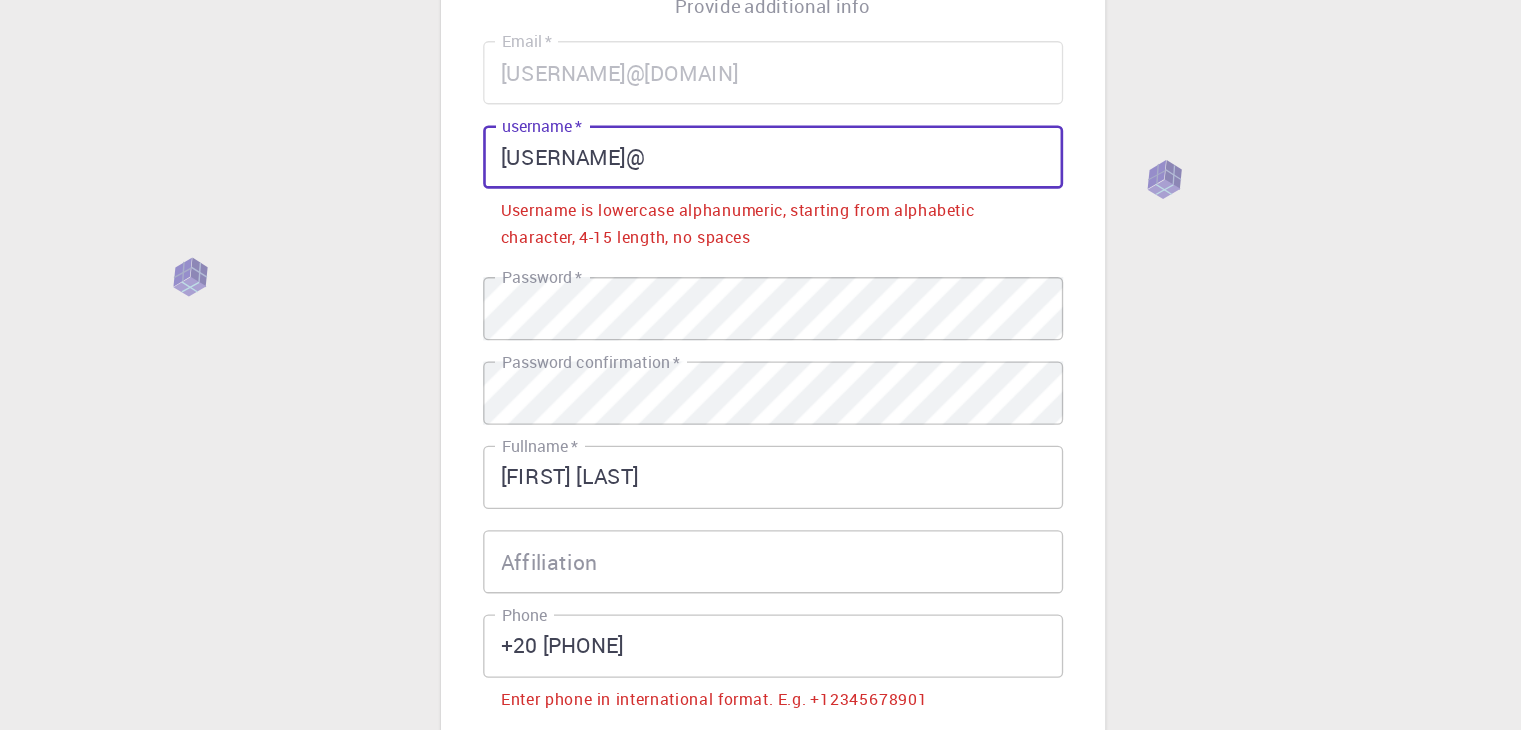 click on "[USERNAME]@" at bounding box center [761, 160] 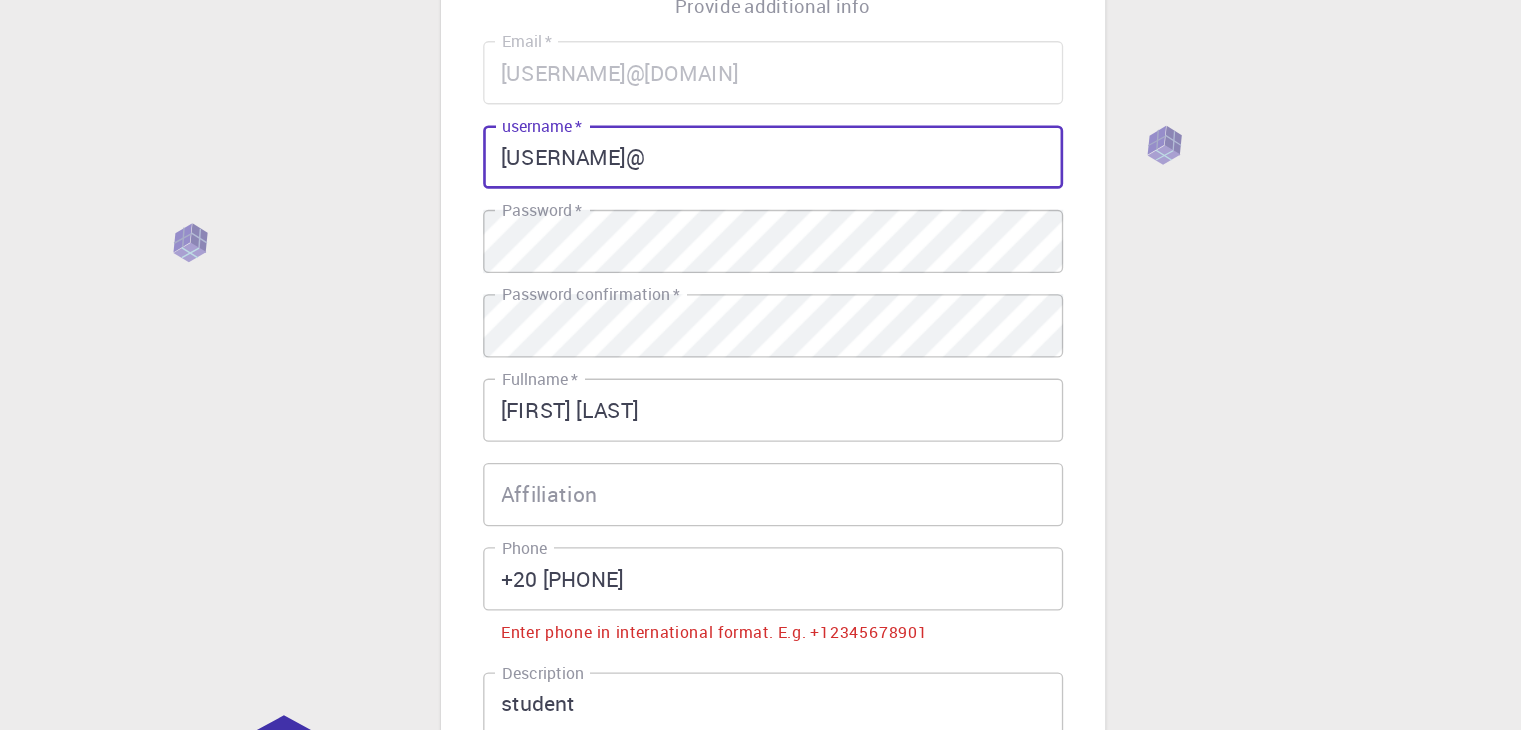 scroll, scrollTop: 319, scrollLeft: 0, axis: vertical 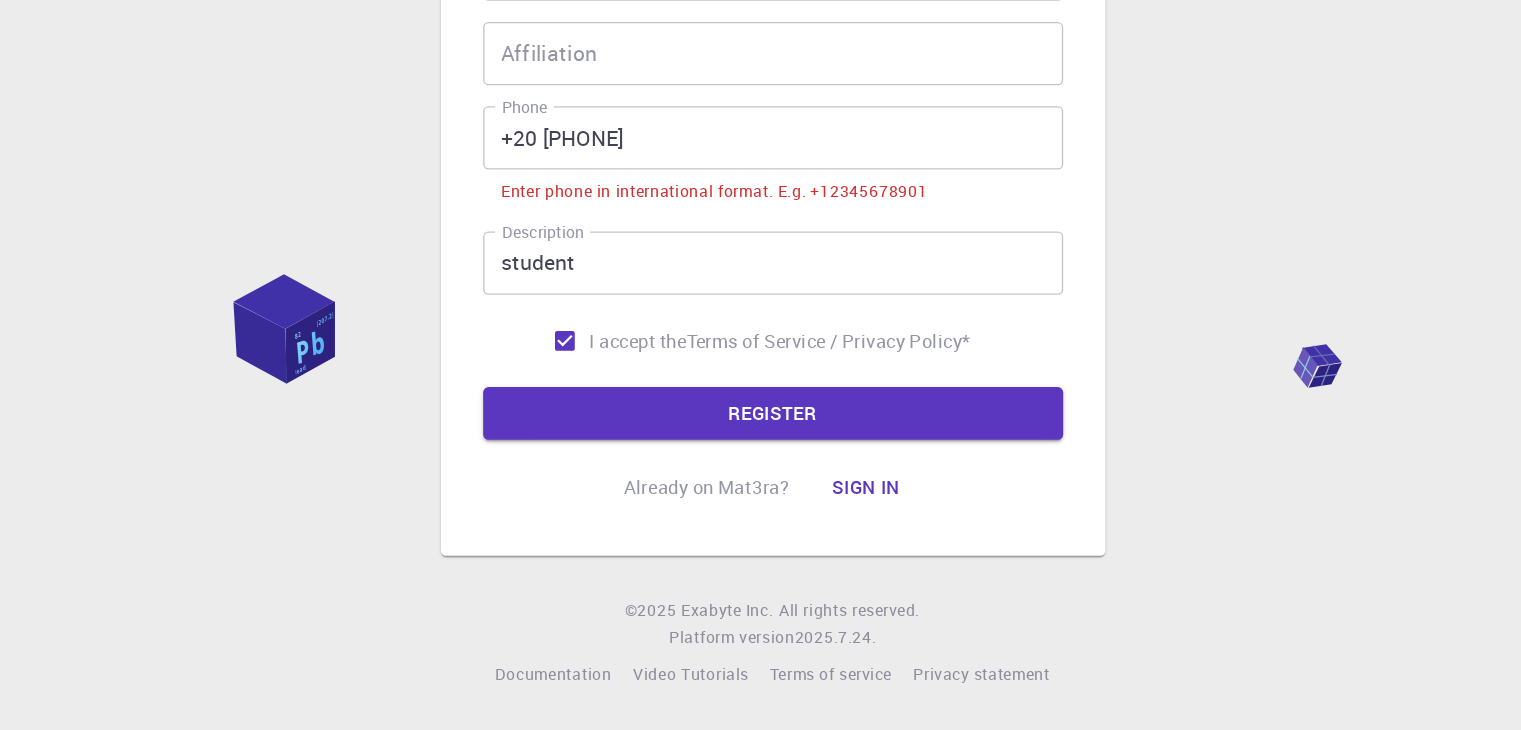click on "Email   * [USERNAME]@[DOMAIN] Email   * [USERNAME]@[DOMAIN] username   * username   * Password   * Password   * Password confirmation   * Password confirmation   * Fullname   * [FIRST] [LAST] Fullname   * Affiliation Affiliation Phone +20 [PHONE] Phone Enter phone in international format. E.g. +12345678901 Description student Description I accept the  Terms of Service / Privacy Policy  * REGISTER" at bounding box center (761, 191) 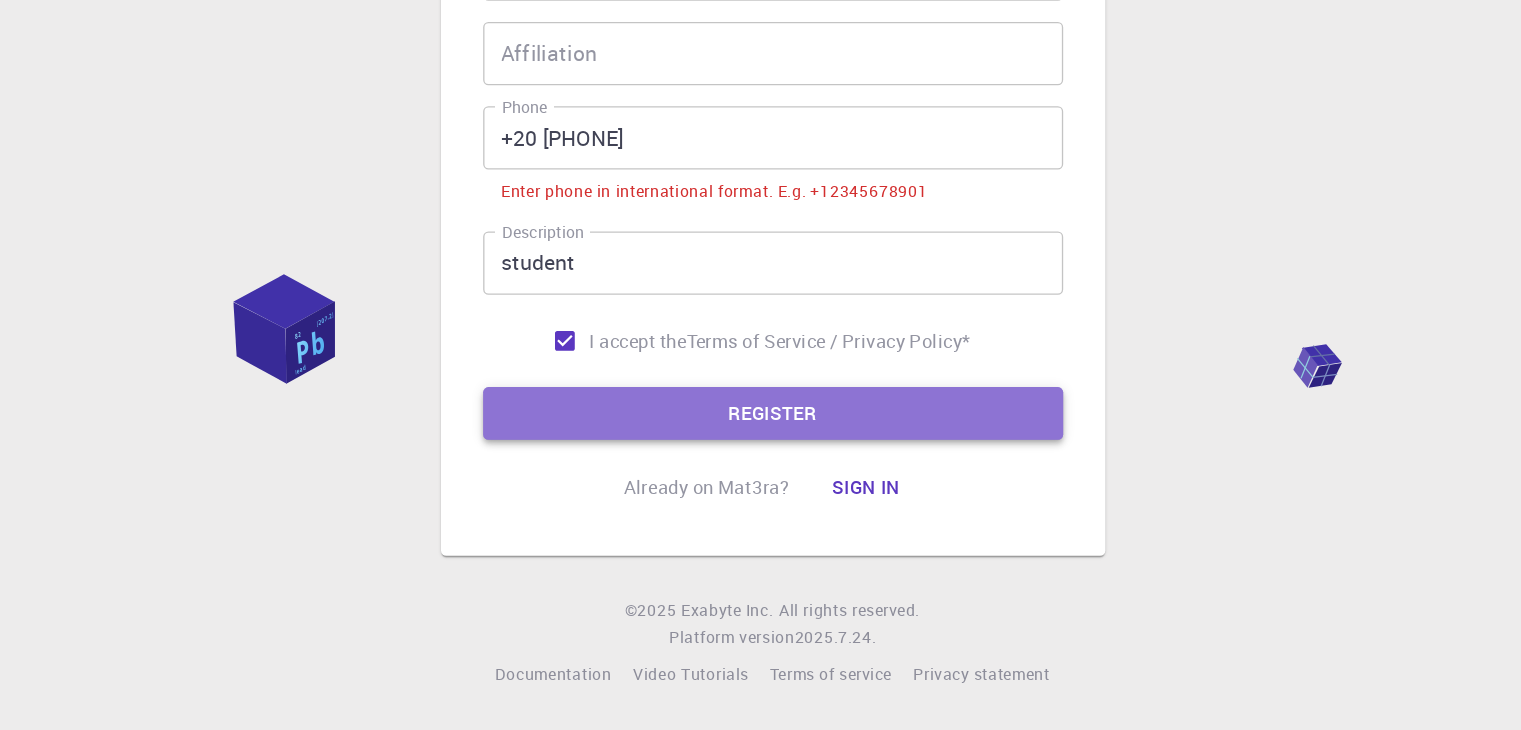 click on "REGISTER" at bounding box center [761, 490] 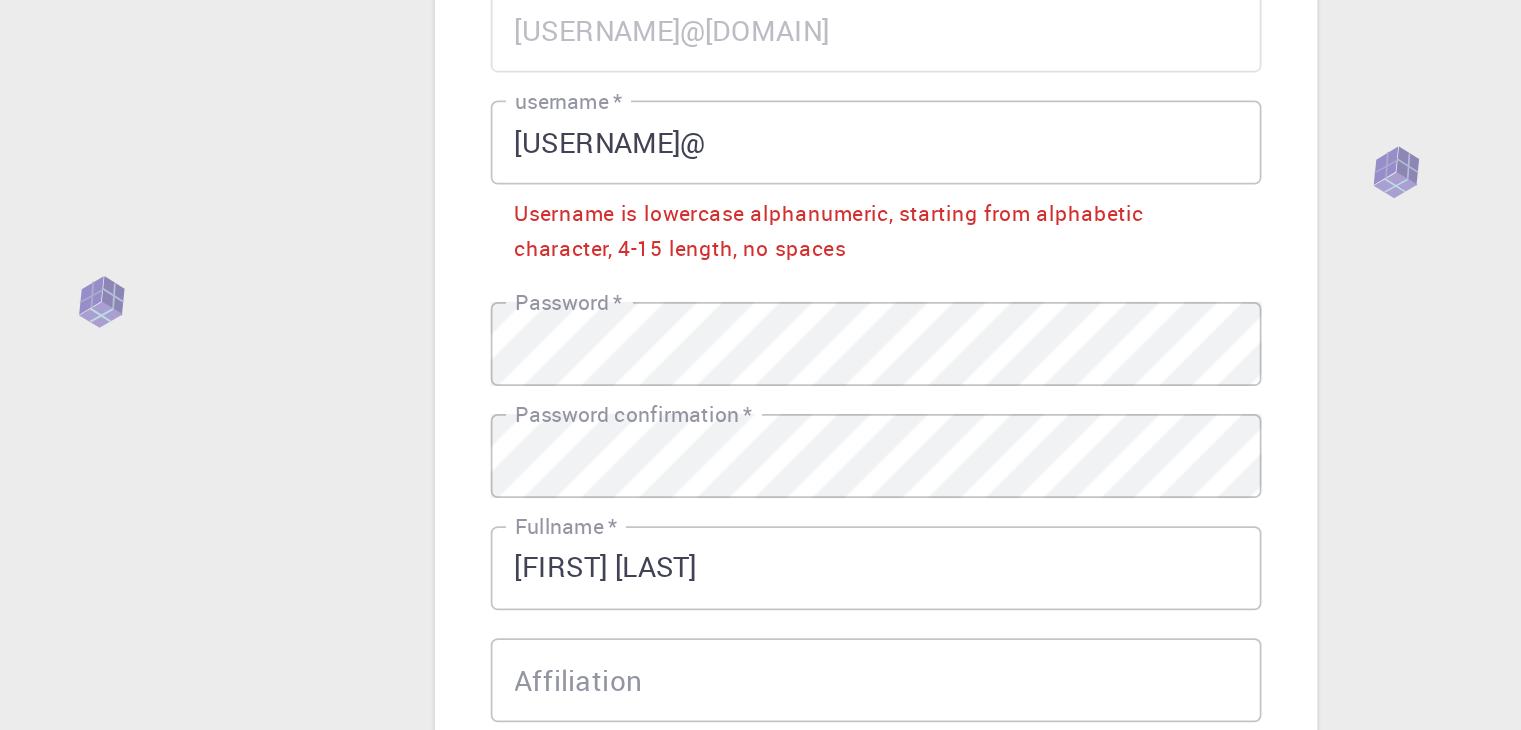 scroll, scrollTop: 114, scrollLeft: 0, axis: vertical 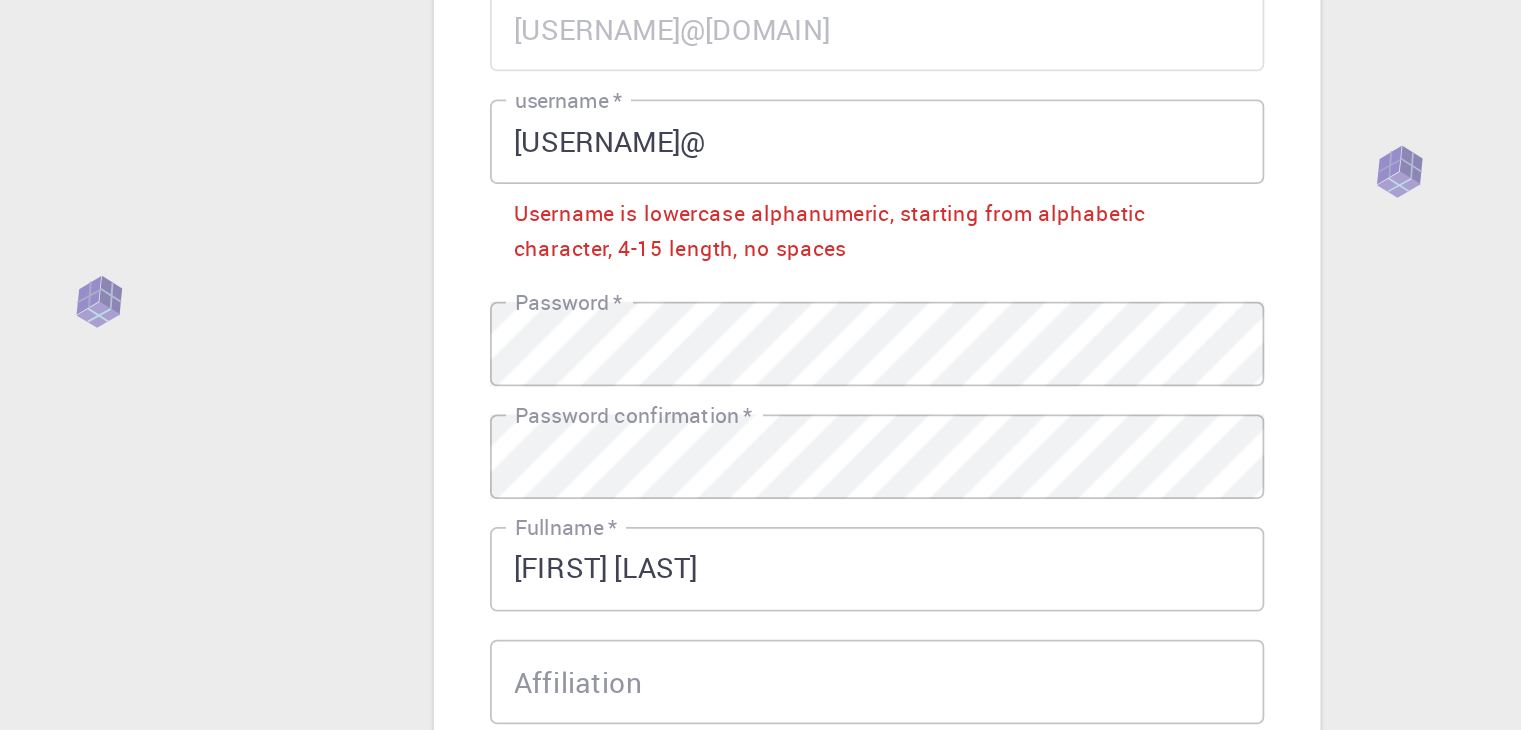 click on "[USERNAME]@" at bounding box center [761, 166] 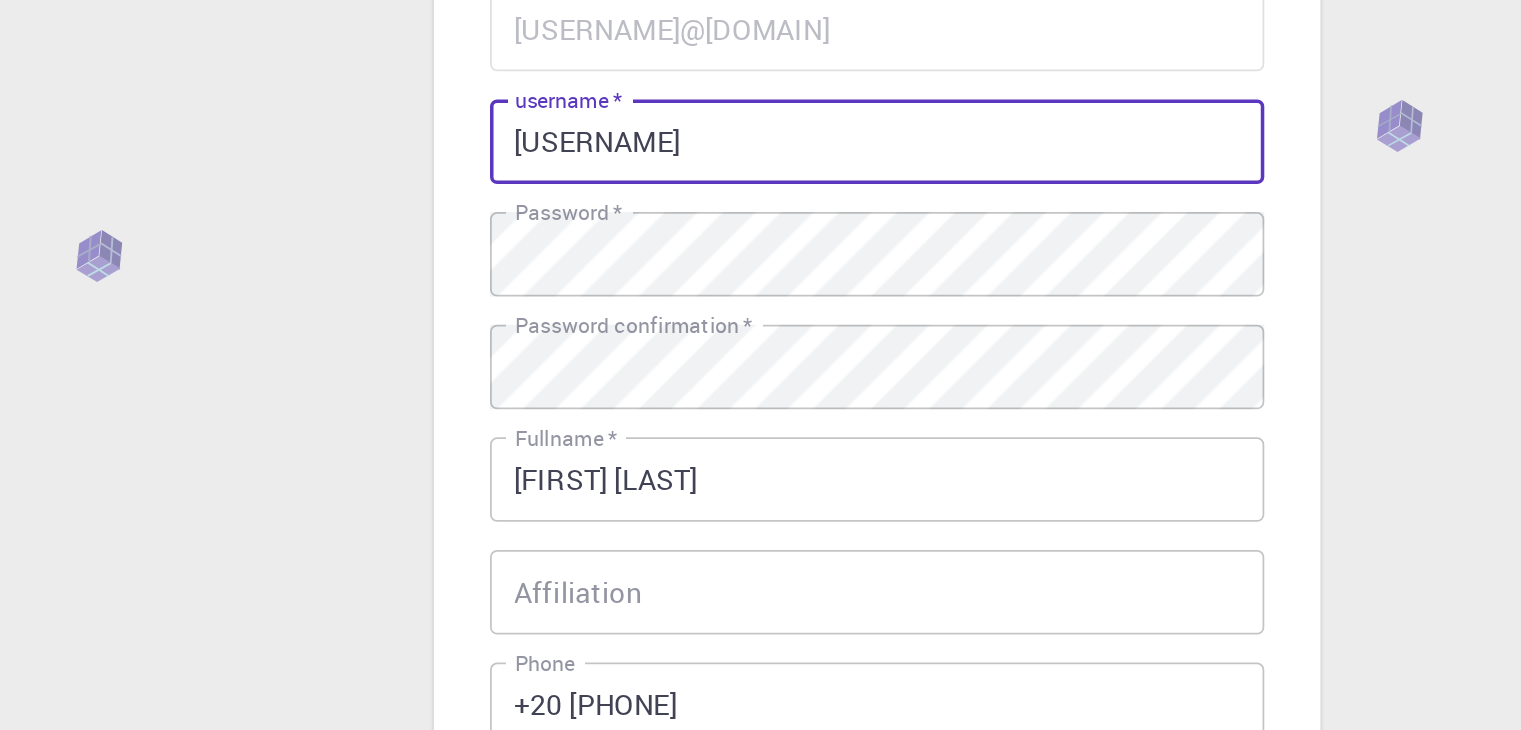 type on "[USERNAME]" 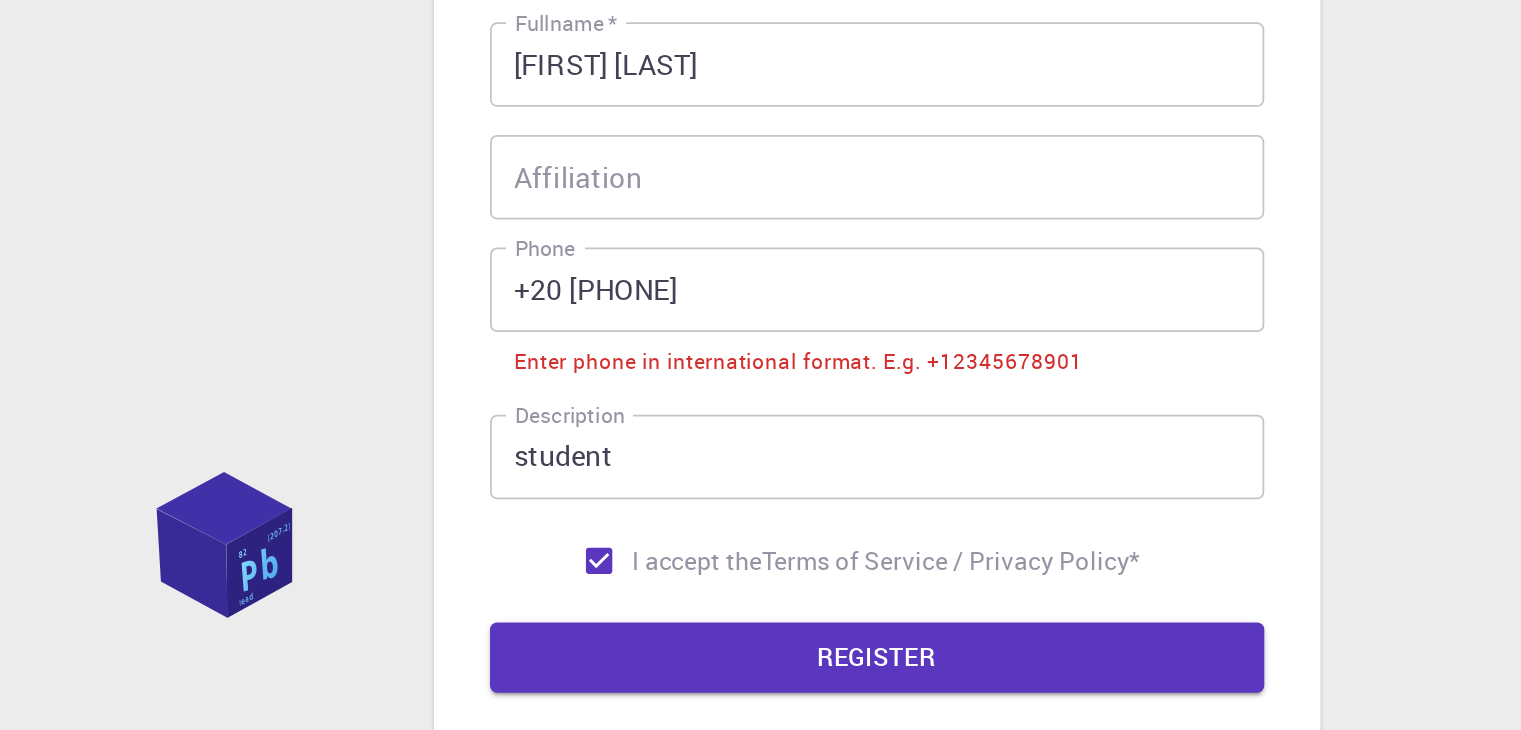 scroll, scrollTop: 162, scrollLeft: 0, axis: vertical 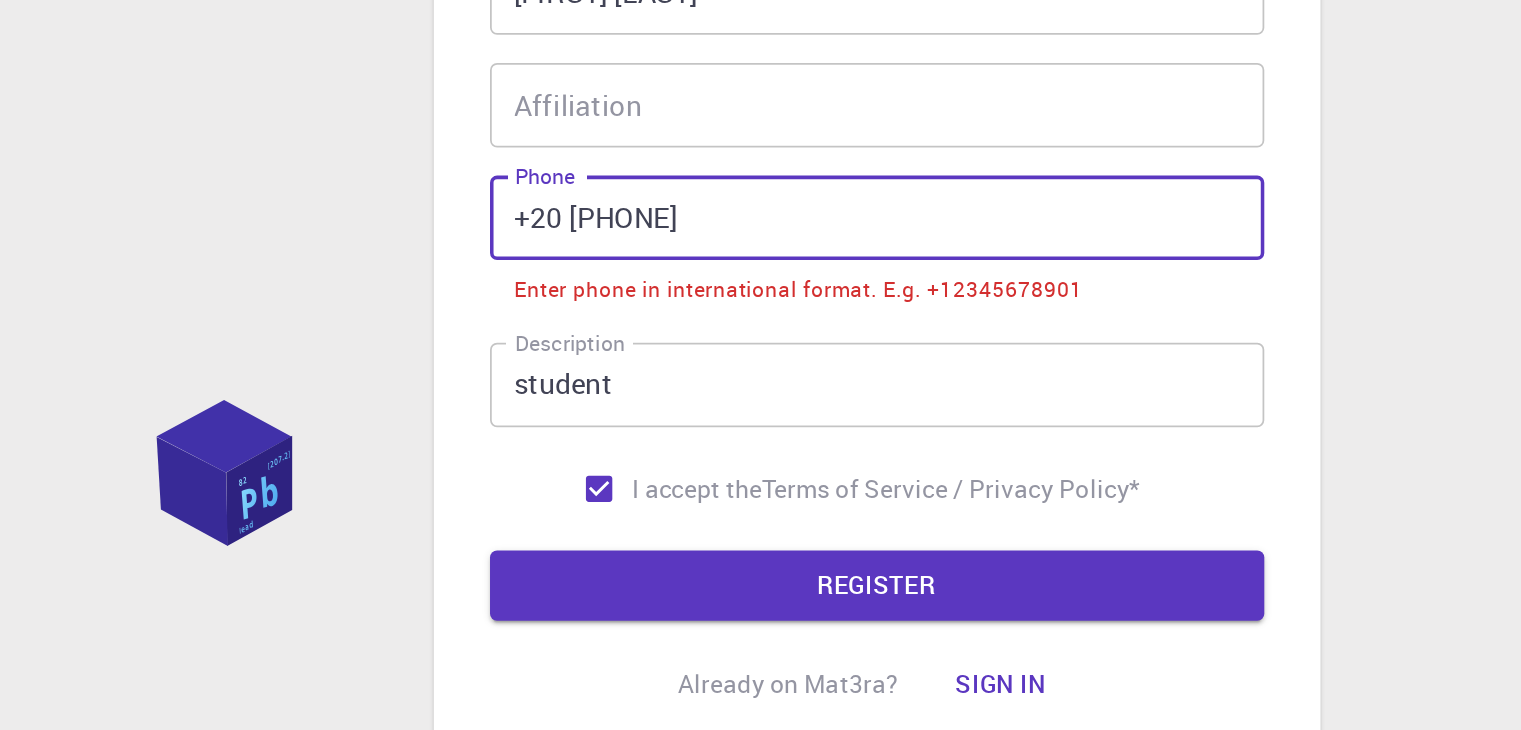 click on "+20 [PHONE]" at bounding box center (761, 438) 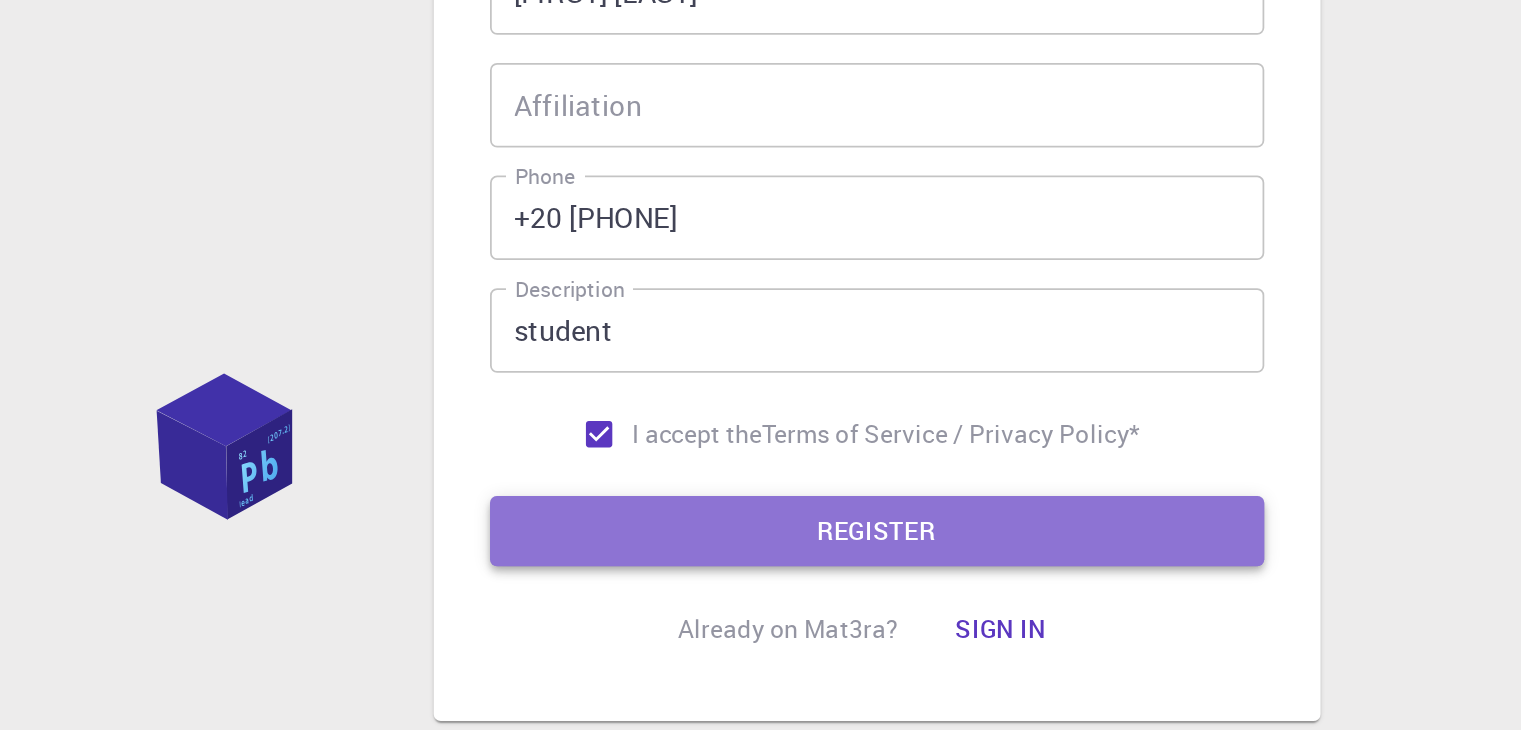 click on "REGISTER" at bounding box center (761, 616) 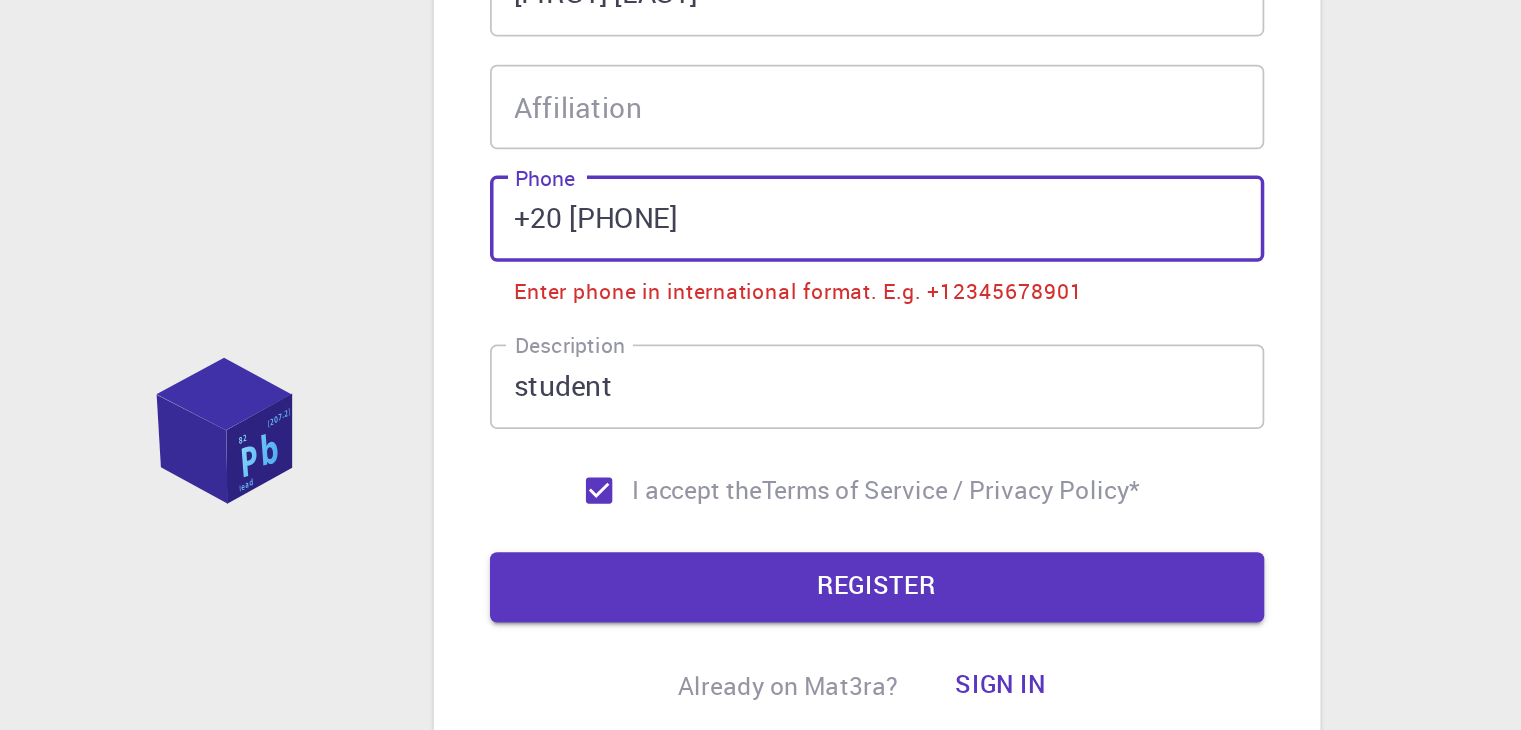 click on "+20 [PHONE]" at bounding box center (761, 439) 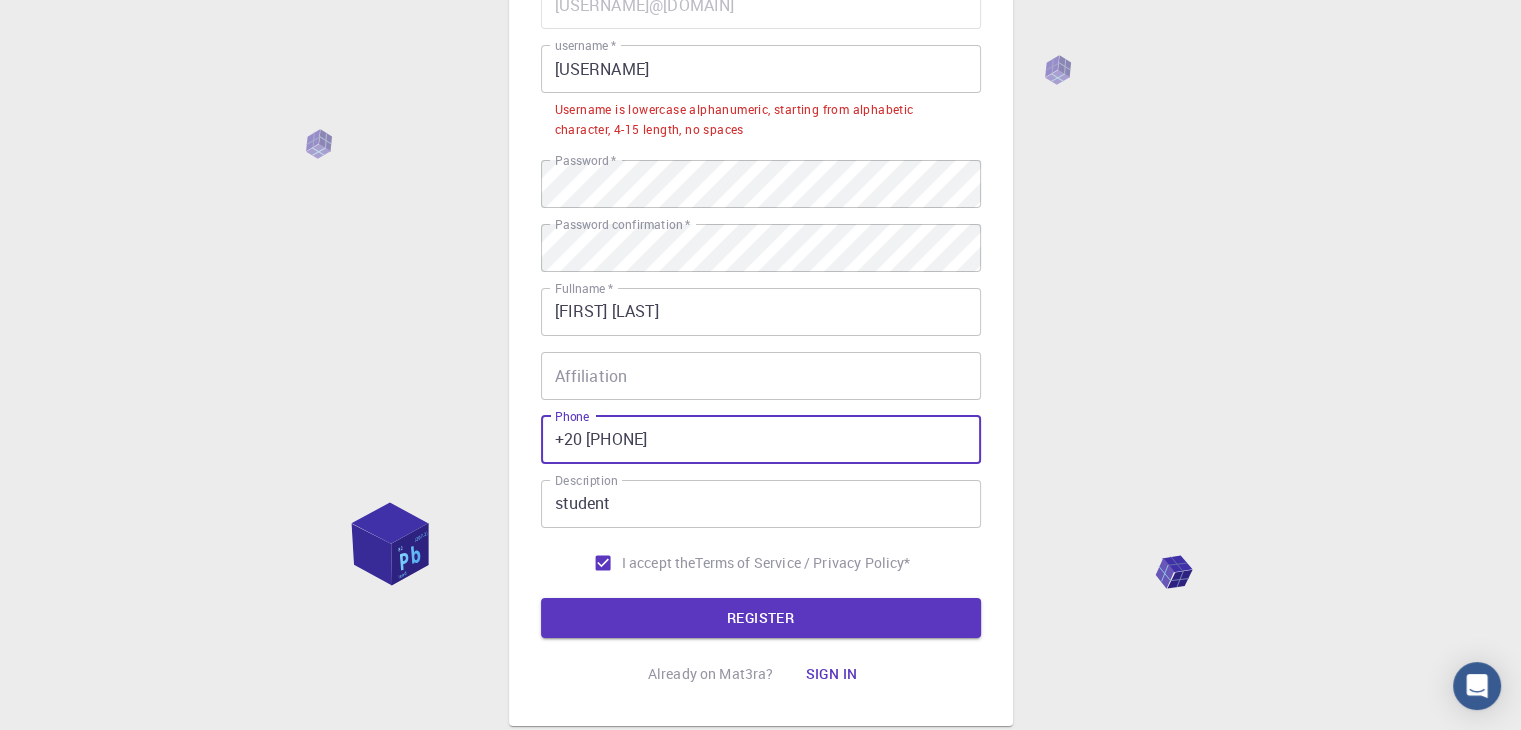 scroll, scrollTop: 0, scrollLeft: 0, axis: both 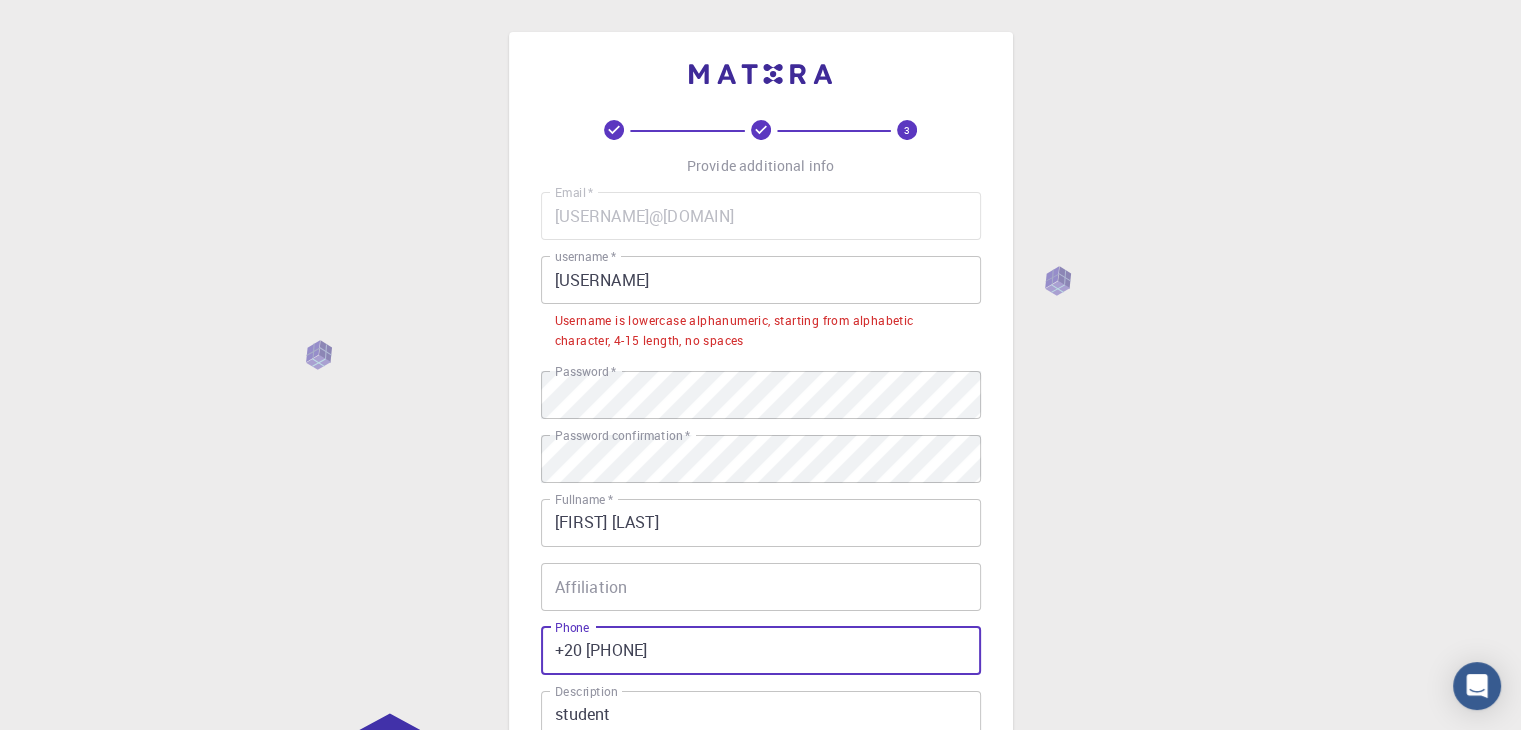 type on "+20 [PHONE]" 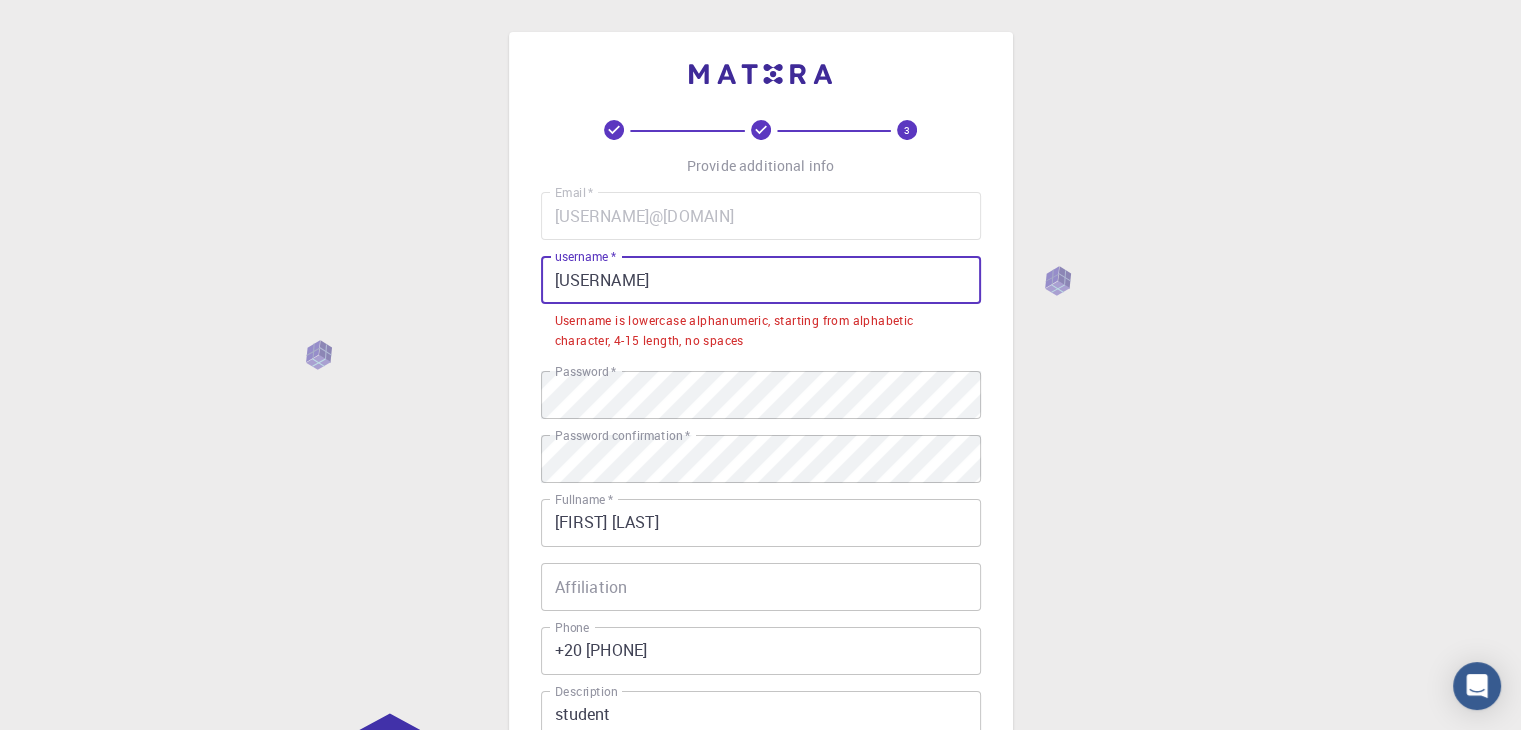 click on "[USERNAME]" at bounding box center (761, 280) 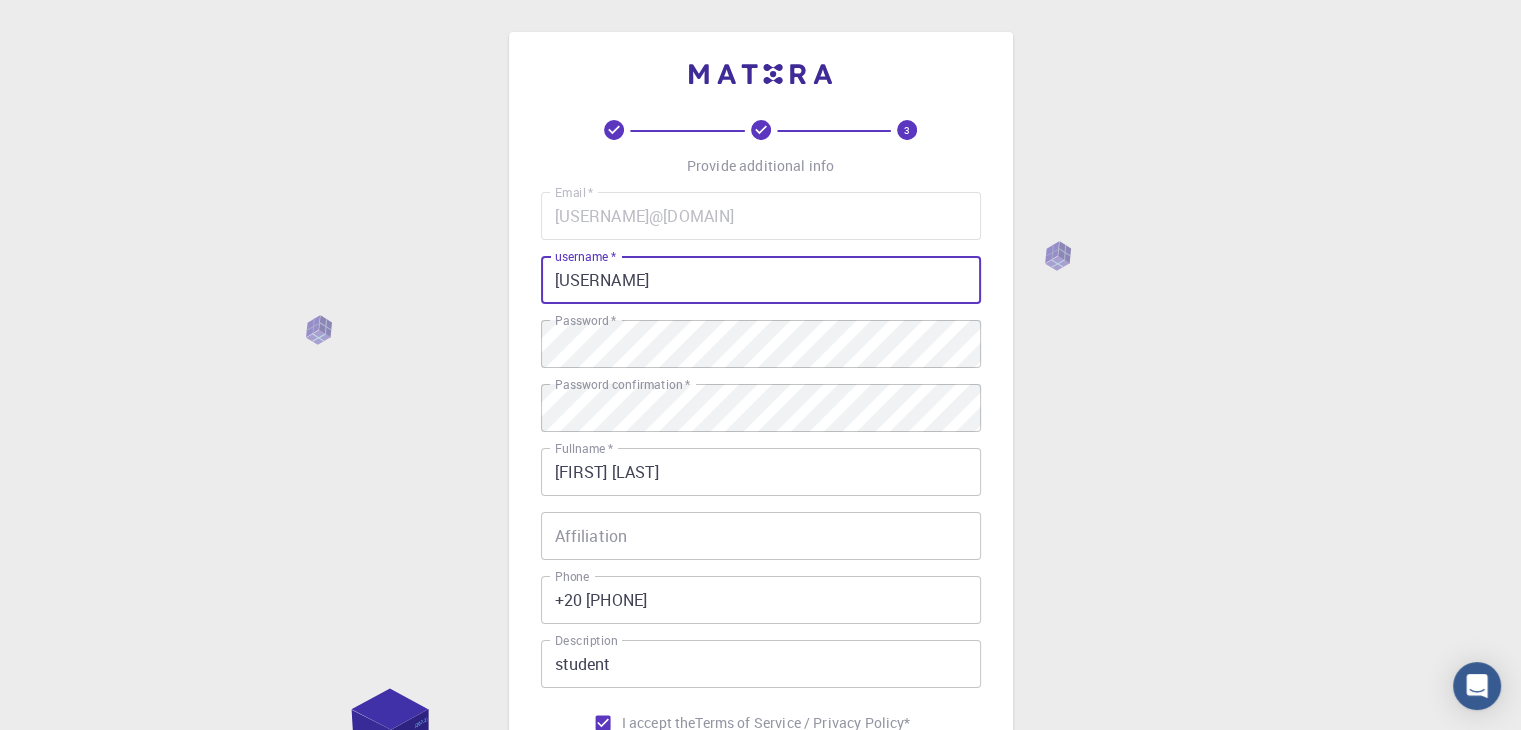 scroll, scrollTop: 288, scrollLeft: 0, axis: vertical 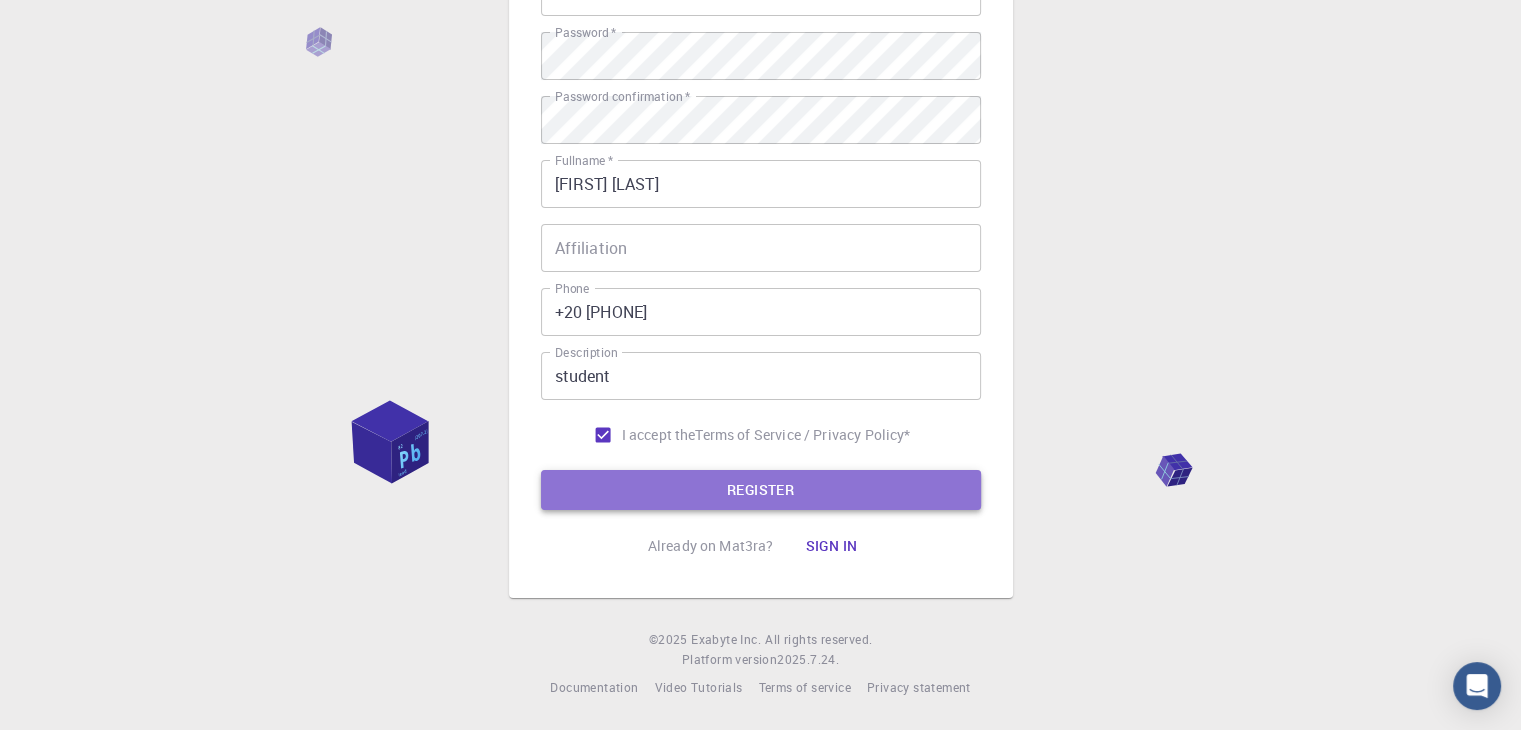 click on "REGISTER" at bounding box center (761, 490) 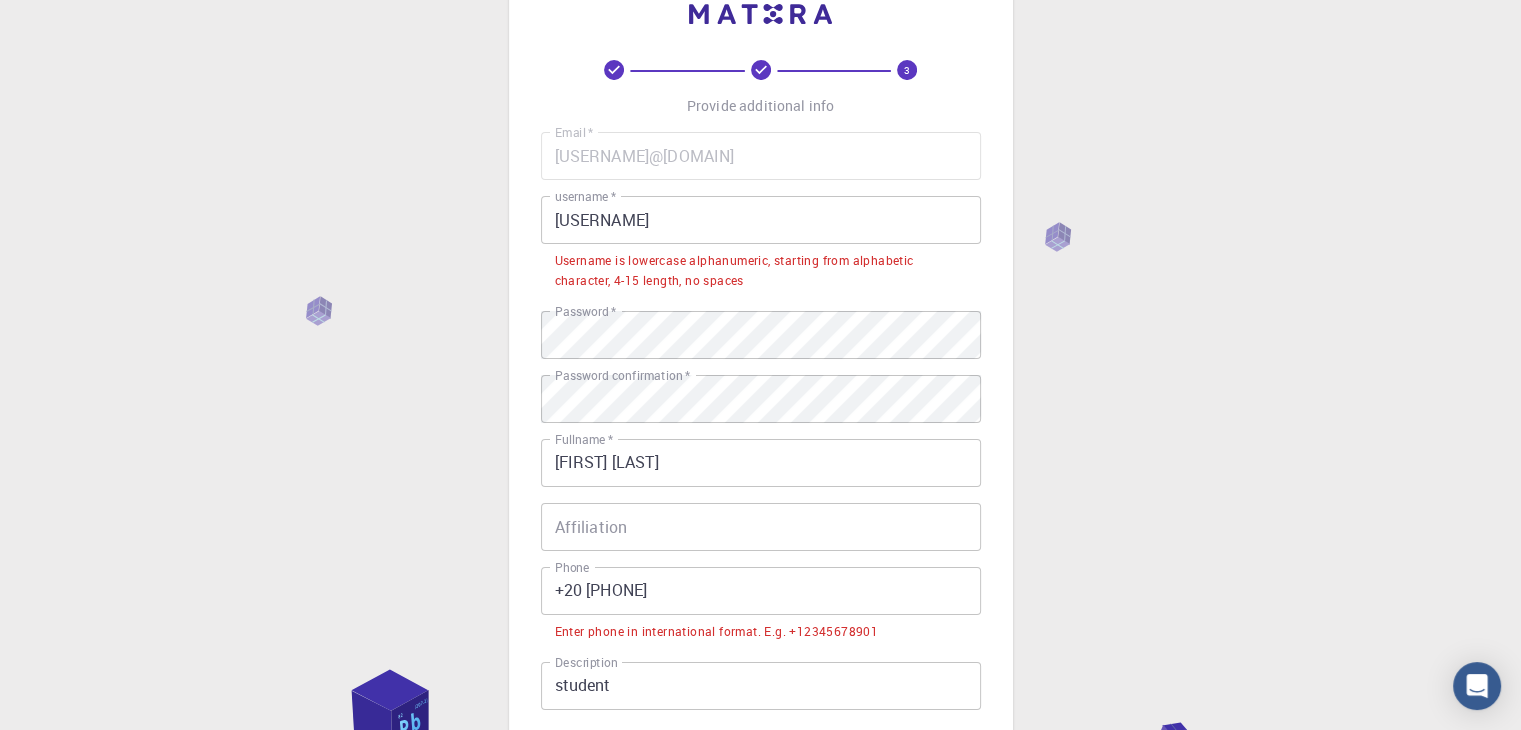 scroll, scrollTop: 56, scrollLeft: 0, axis: vertical 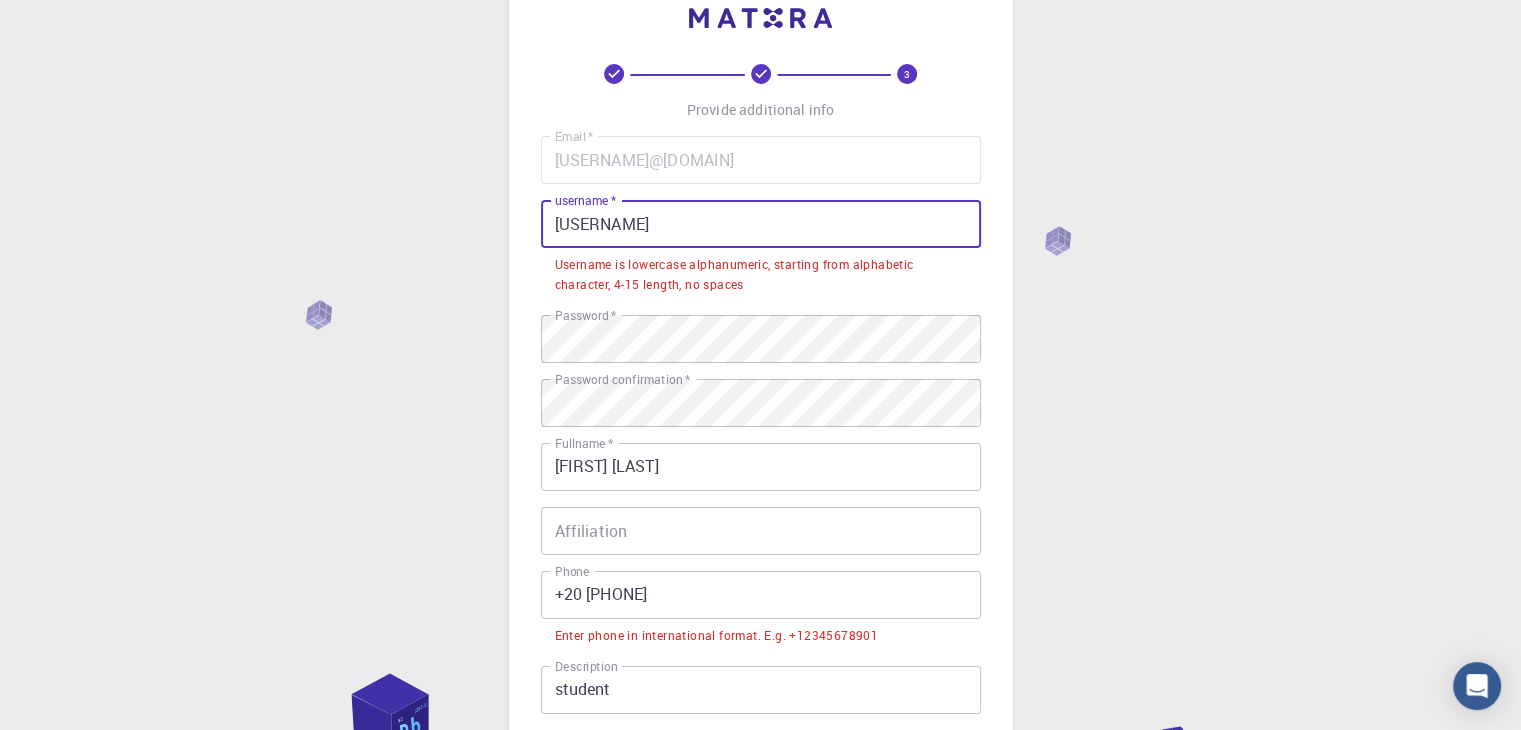 click on "[USERNAME]" at bounding box center [761, 224] 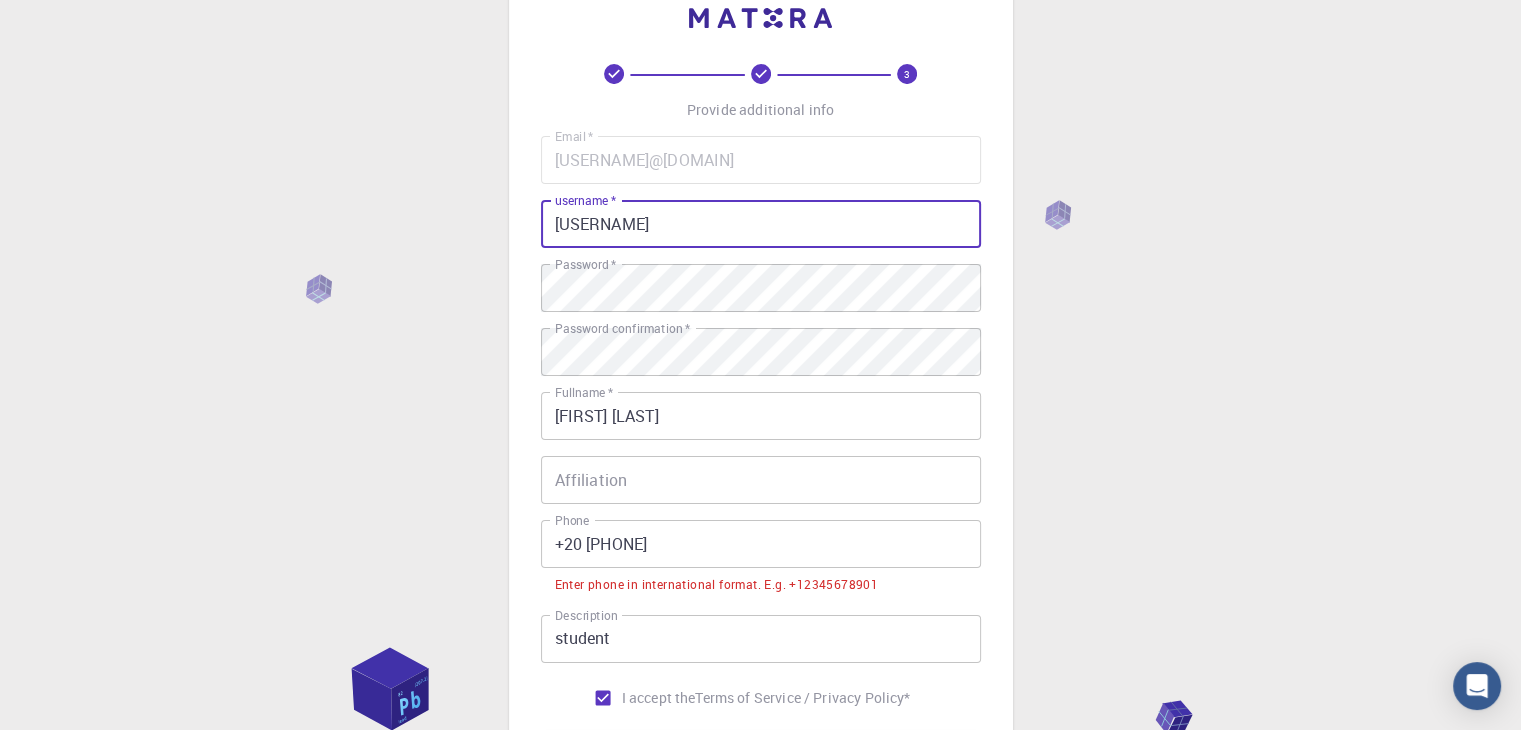 scroll, scrollTop: 319, scrollLeft: 0, axis: vertical 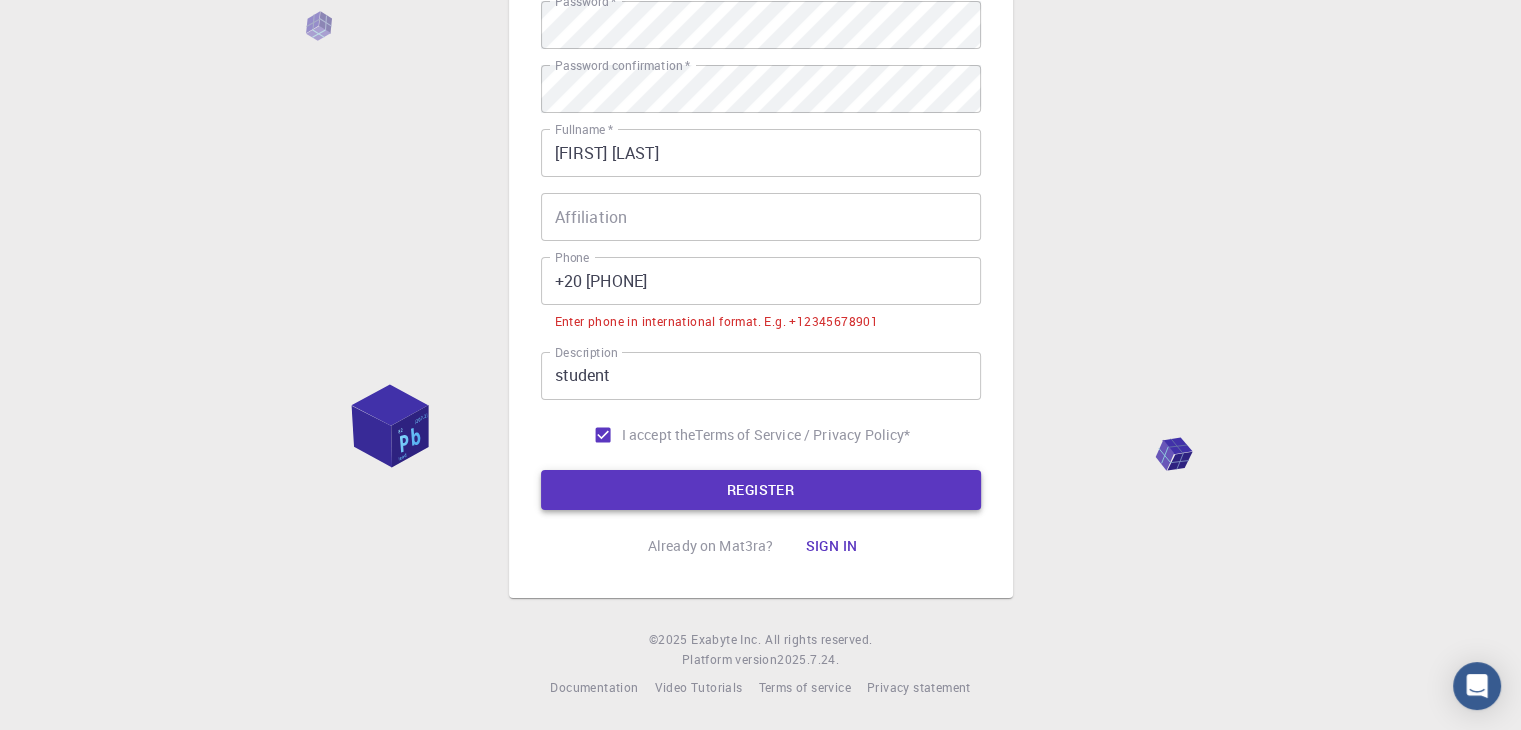click on "REGISTER" at bounding box center [761, 490] 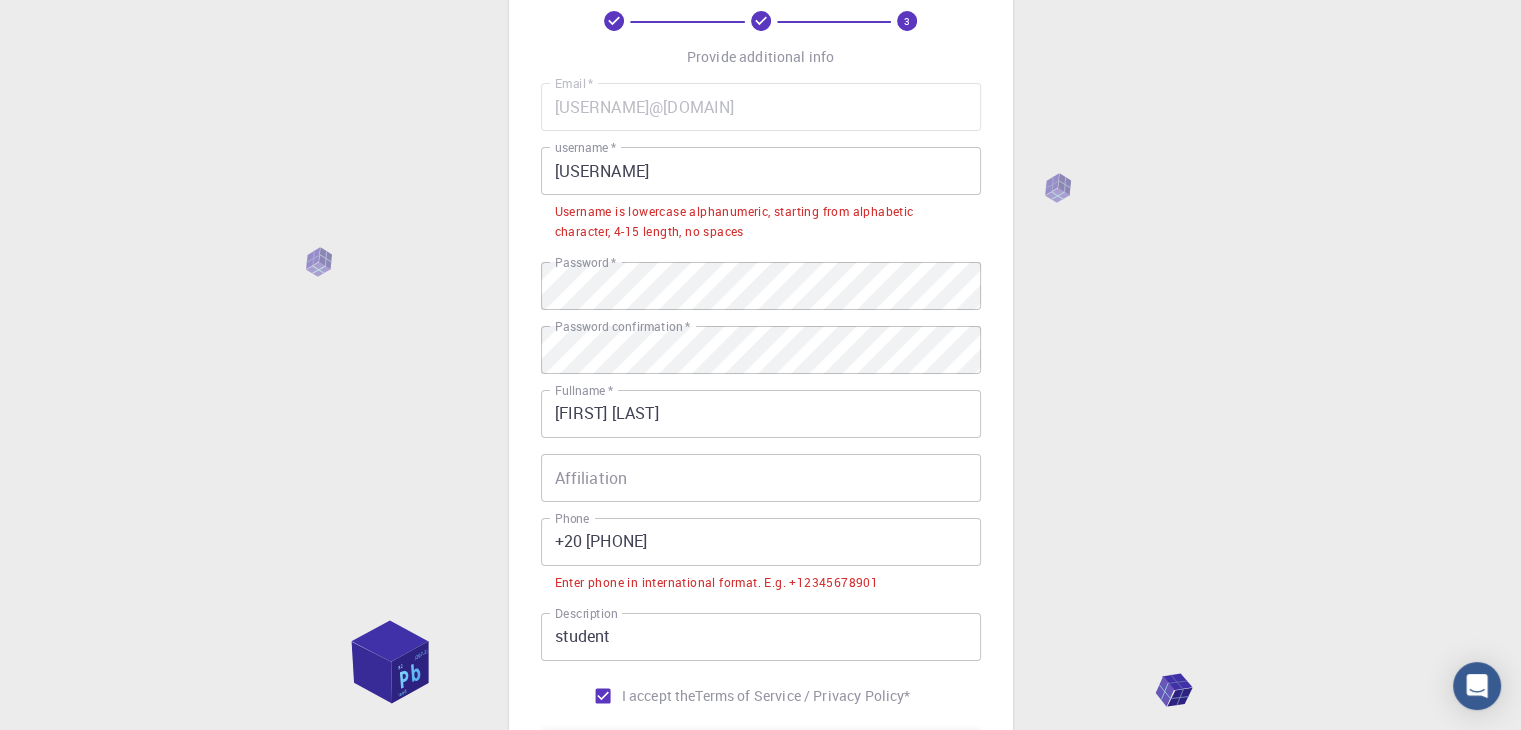 scroll, scrollTop: 104, scrollLeft: 0, axis: vertical 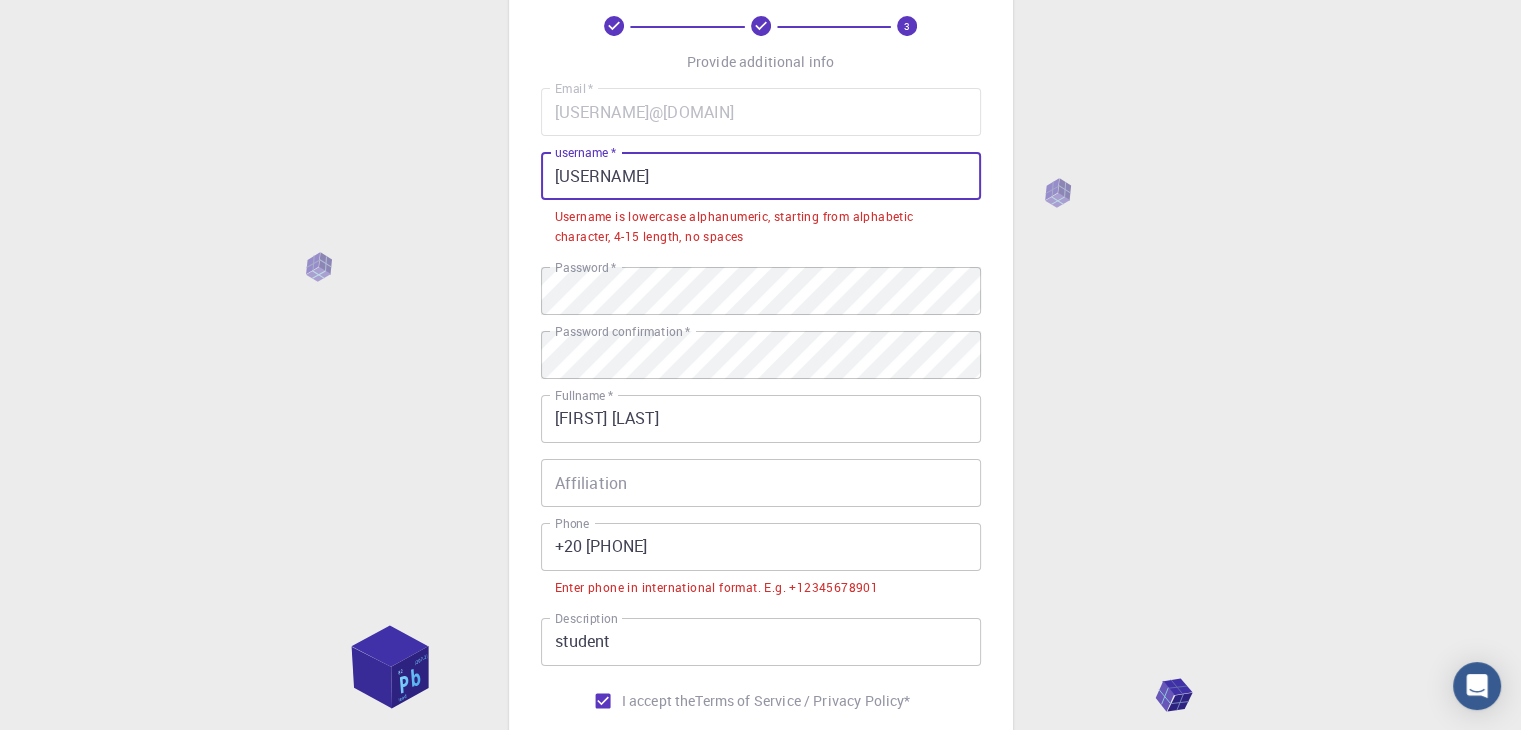 click on "[USERNAME]" at bounding box center (761, 176) 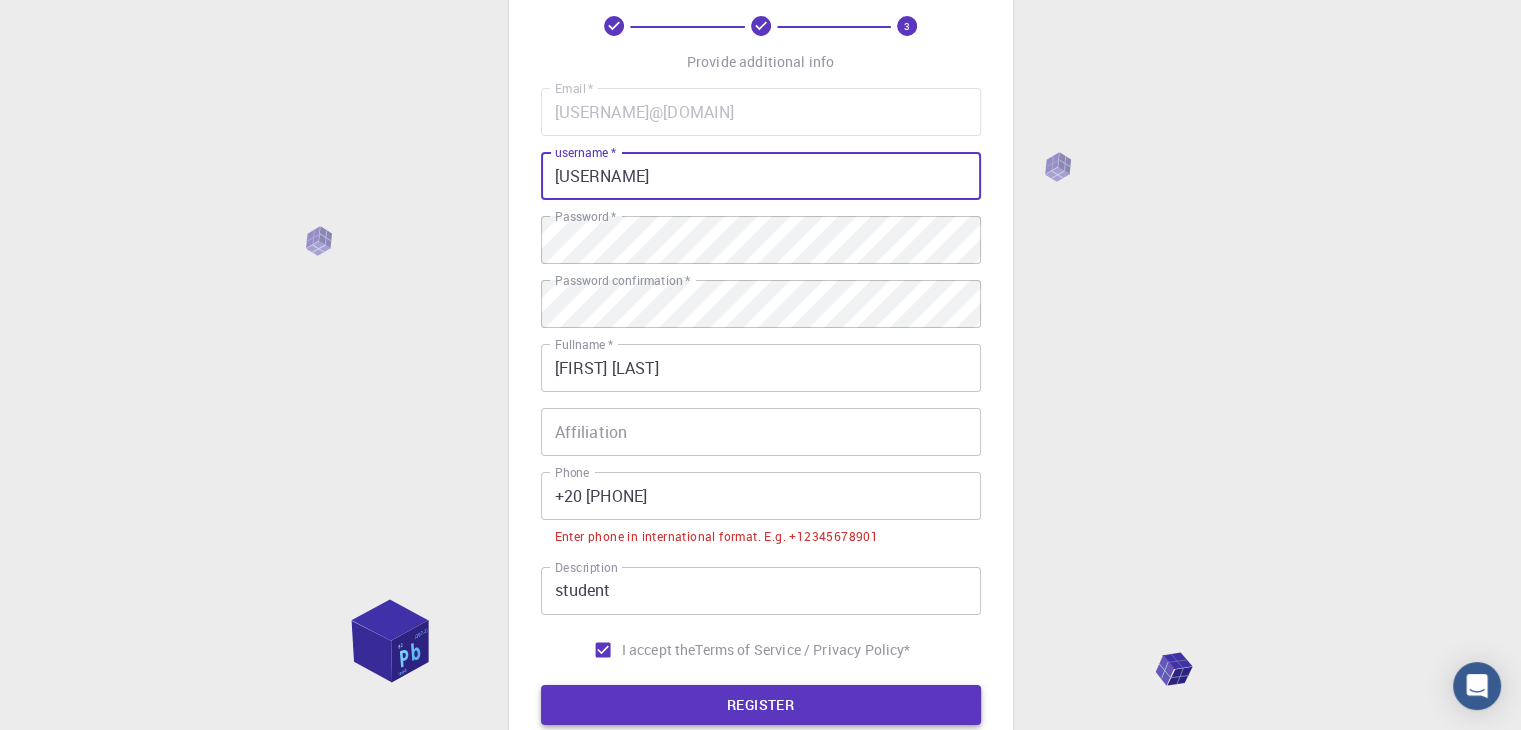 type on "[USERNAME]" 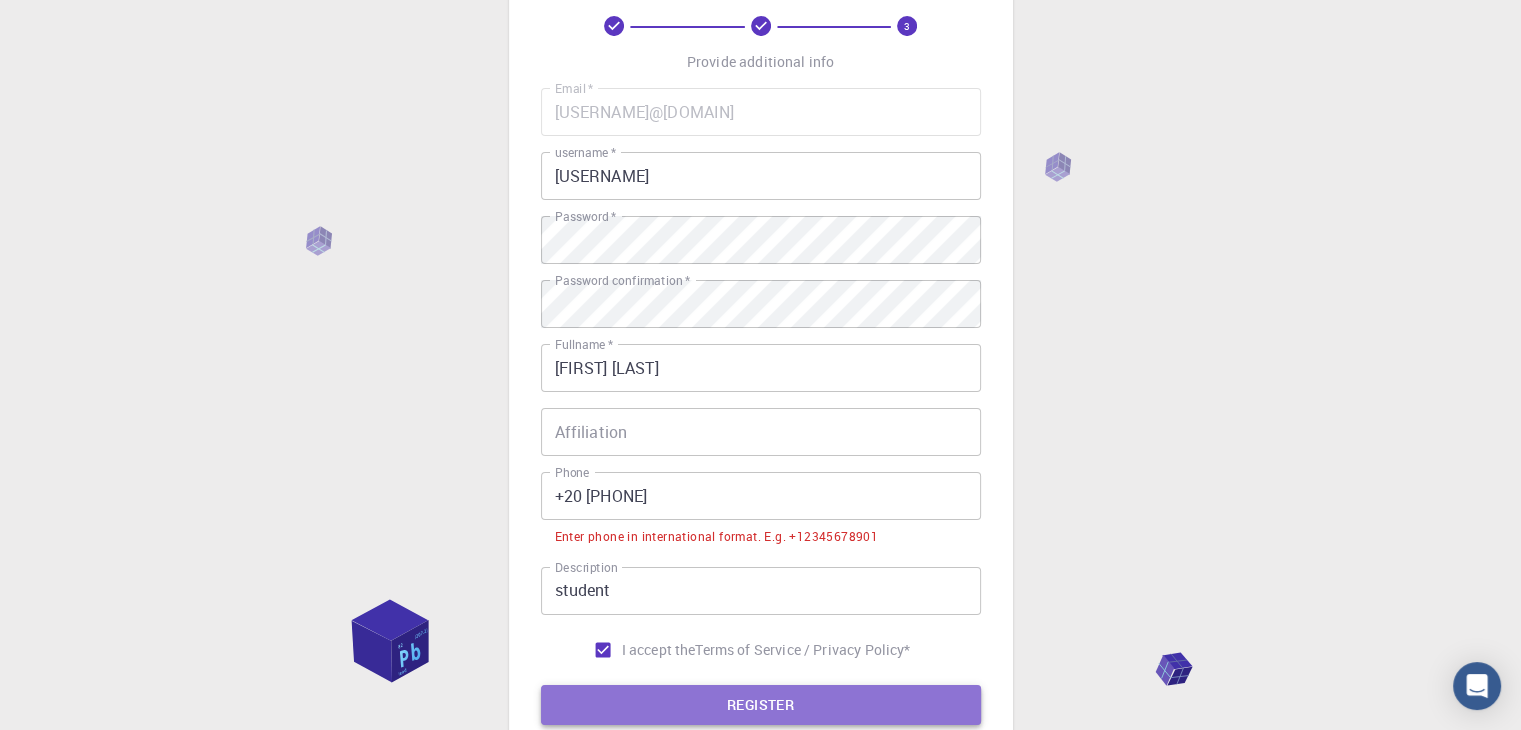 click on "REGISTER" at bounding box center (761, 705) 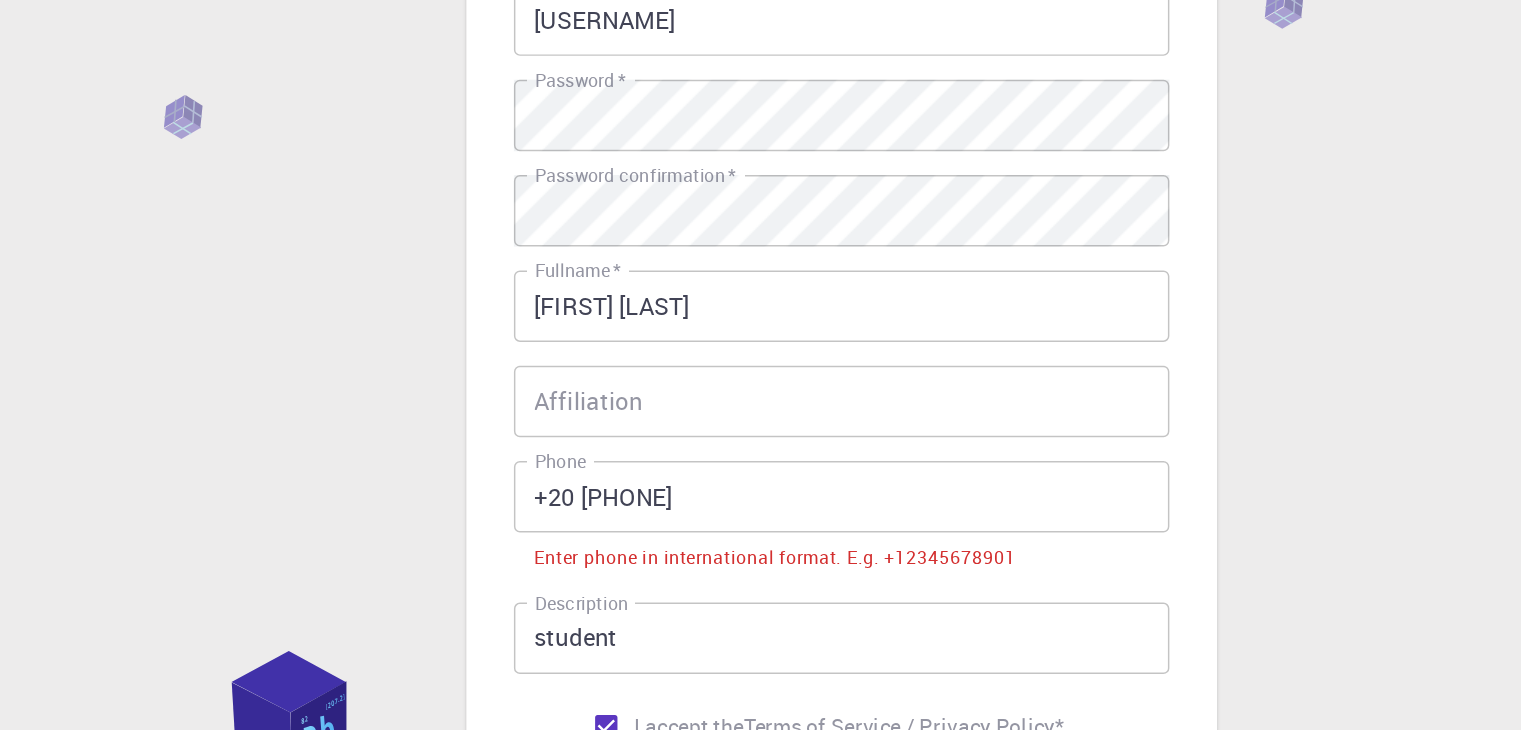scroll, scrollTop: 104, scrollLeft: 0, axis: vertical 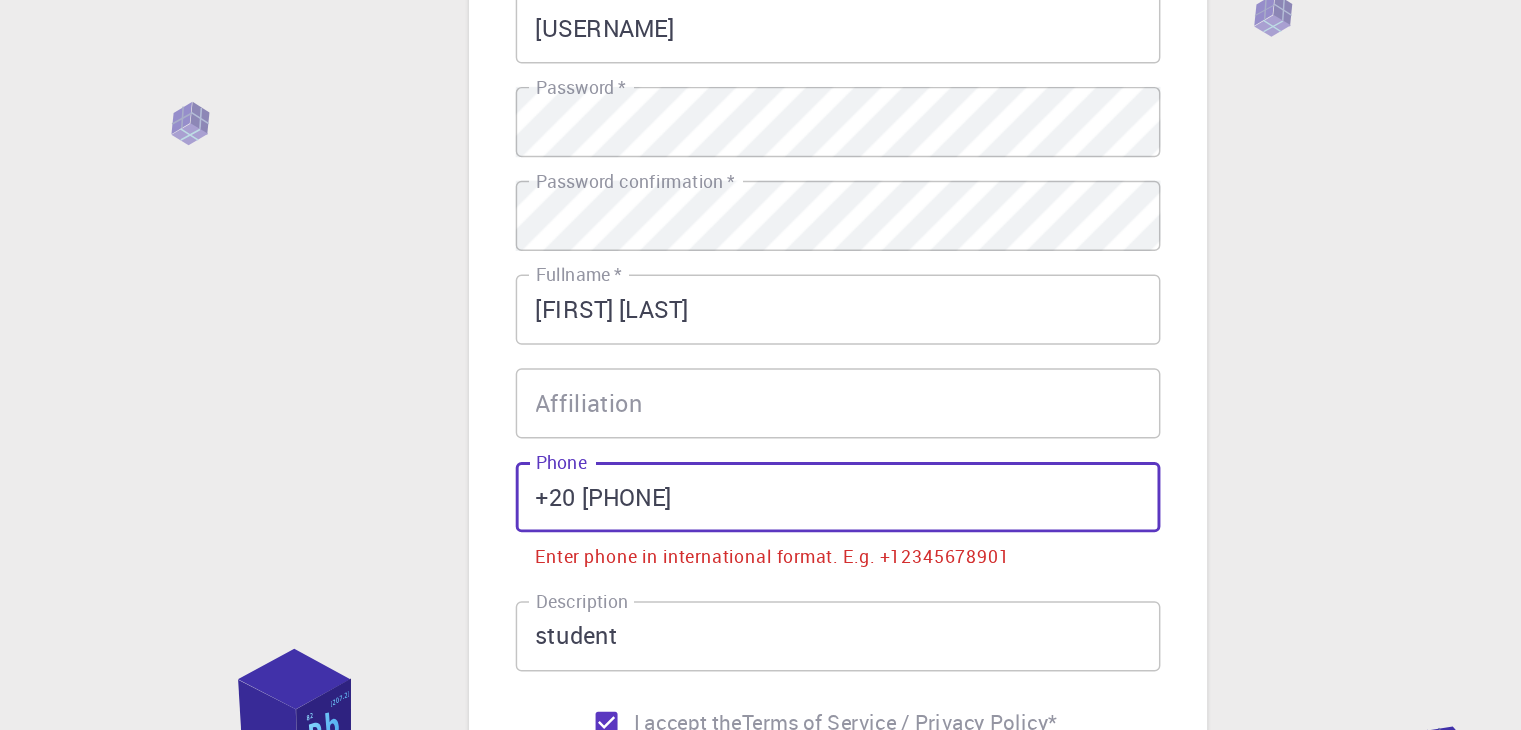 click on "+20 [PHONE]" at bounding box center (761, 496) 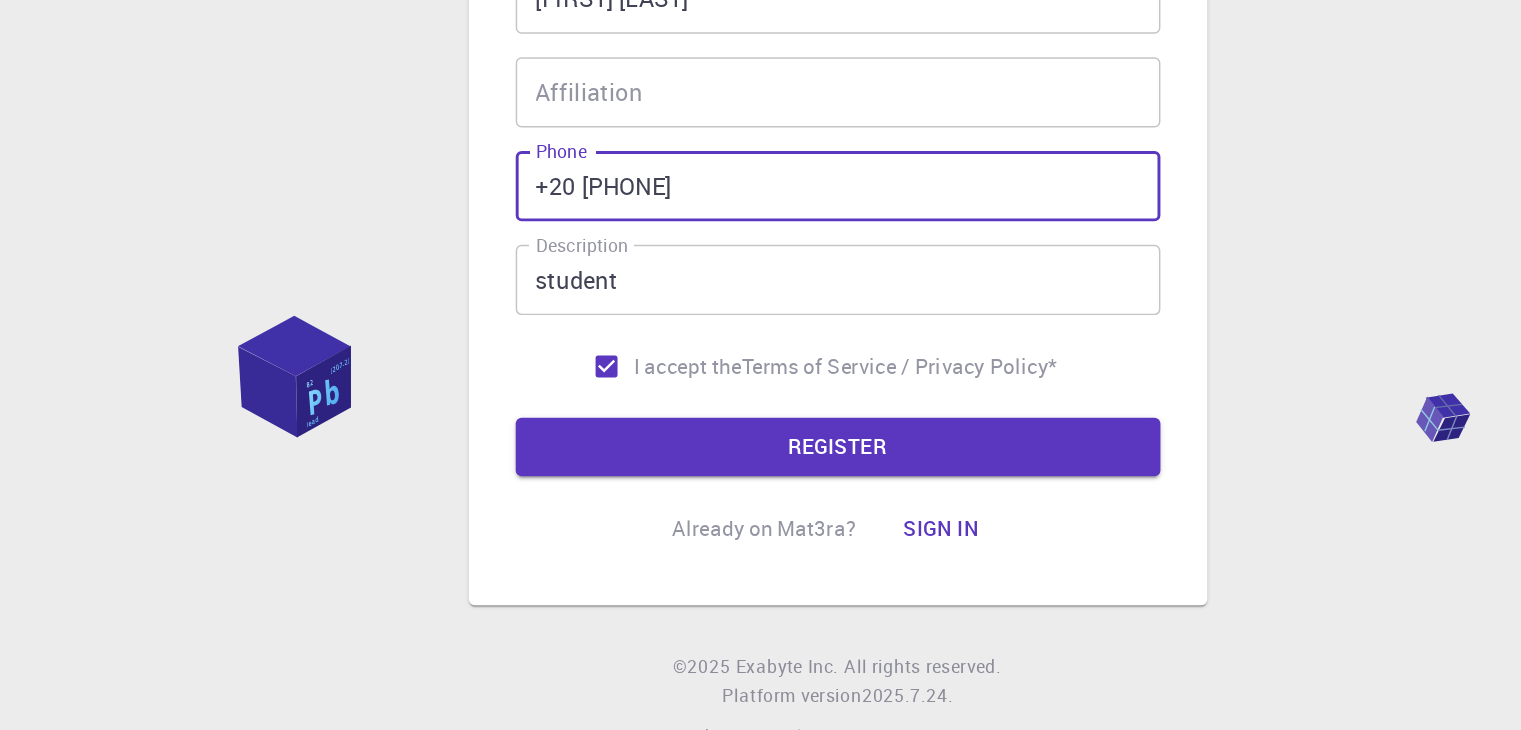scroll, scrollTop: 243, scrollLeft: 0, axis: vertical 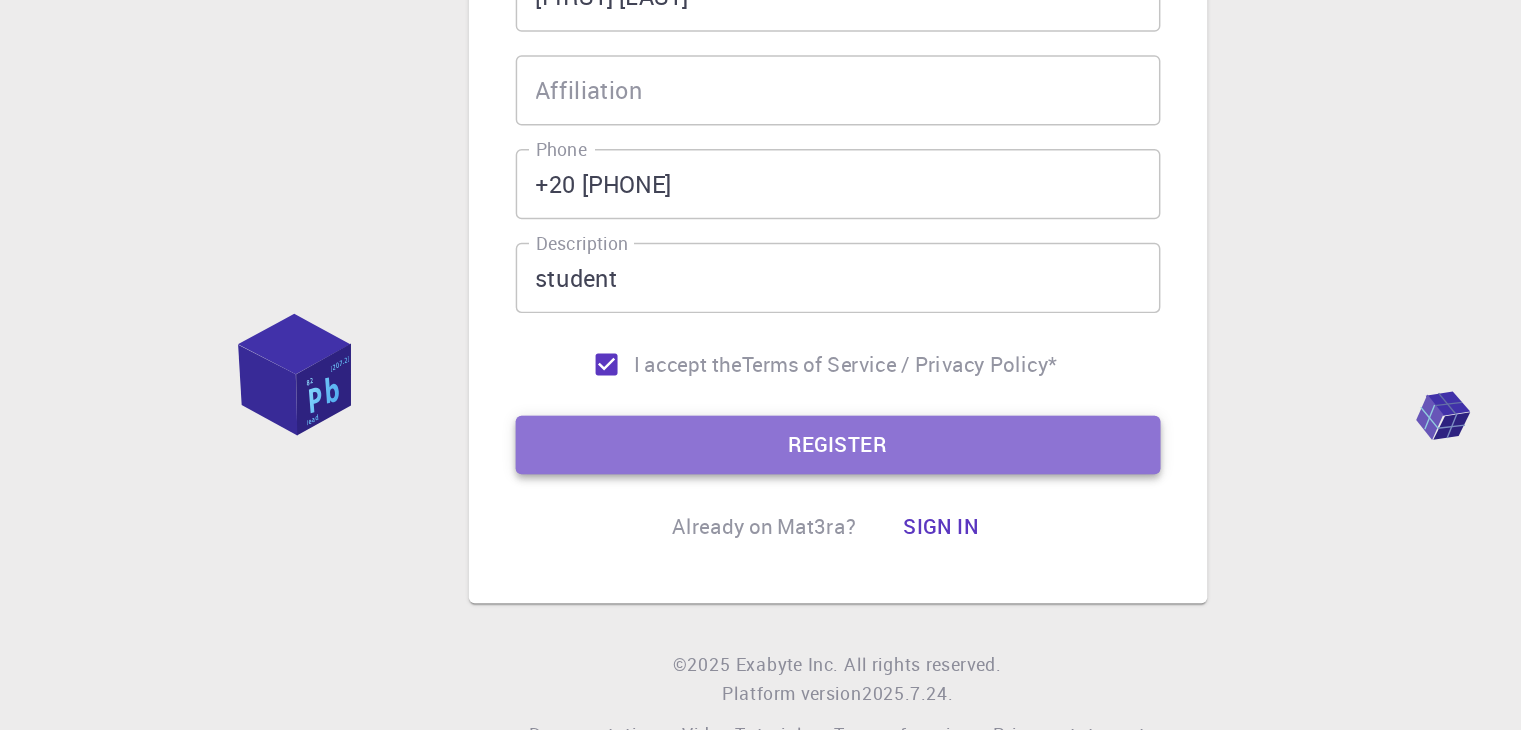 click on "REGISTER" at bounding box center [761, 535] 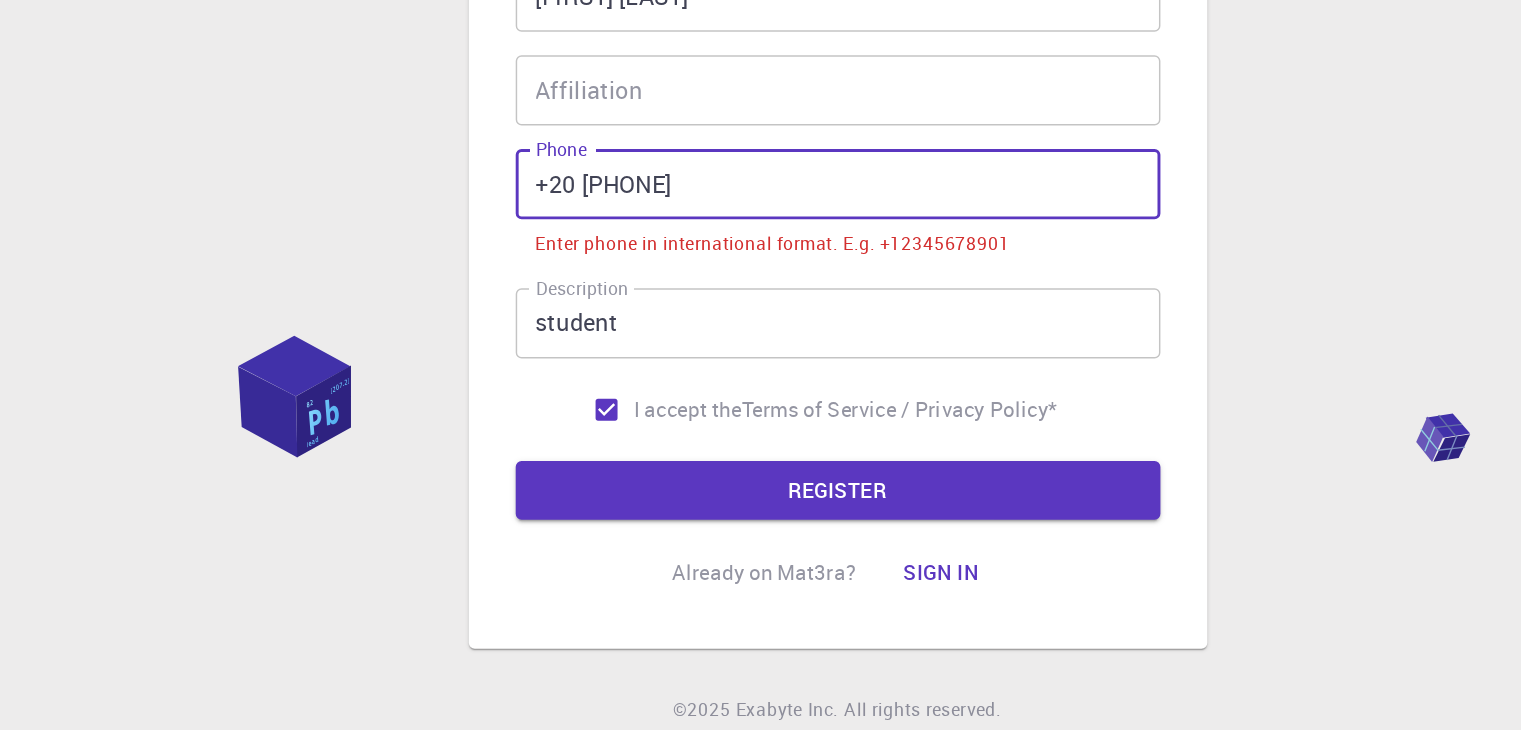 click on "+20 [PHONE]" at bounding box center (761, 357) 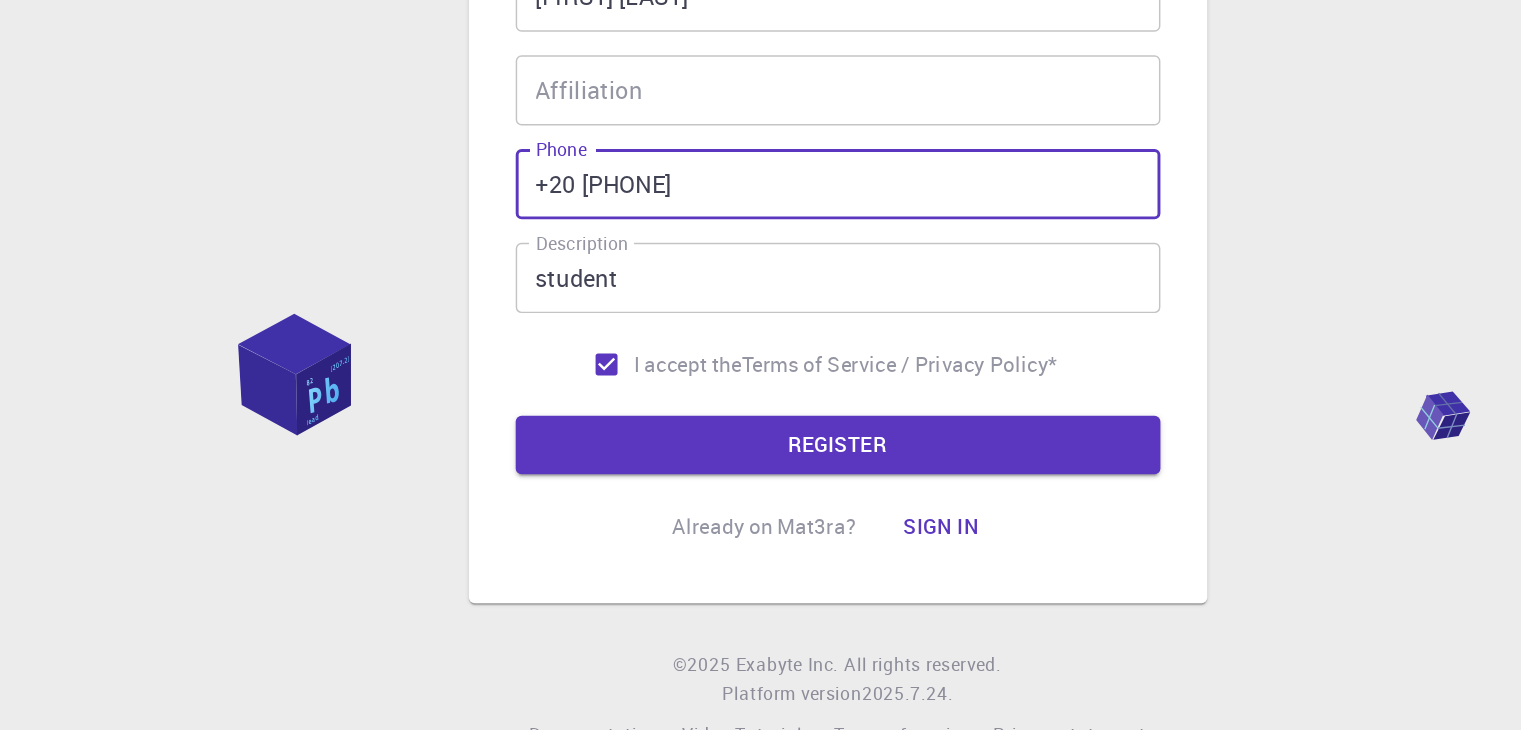 click on "+20 [PHONE]" at bounding box center [761, 357] 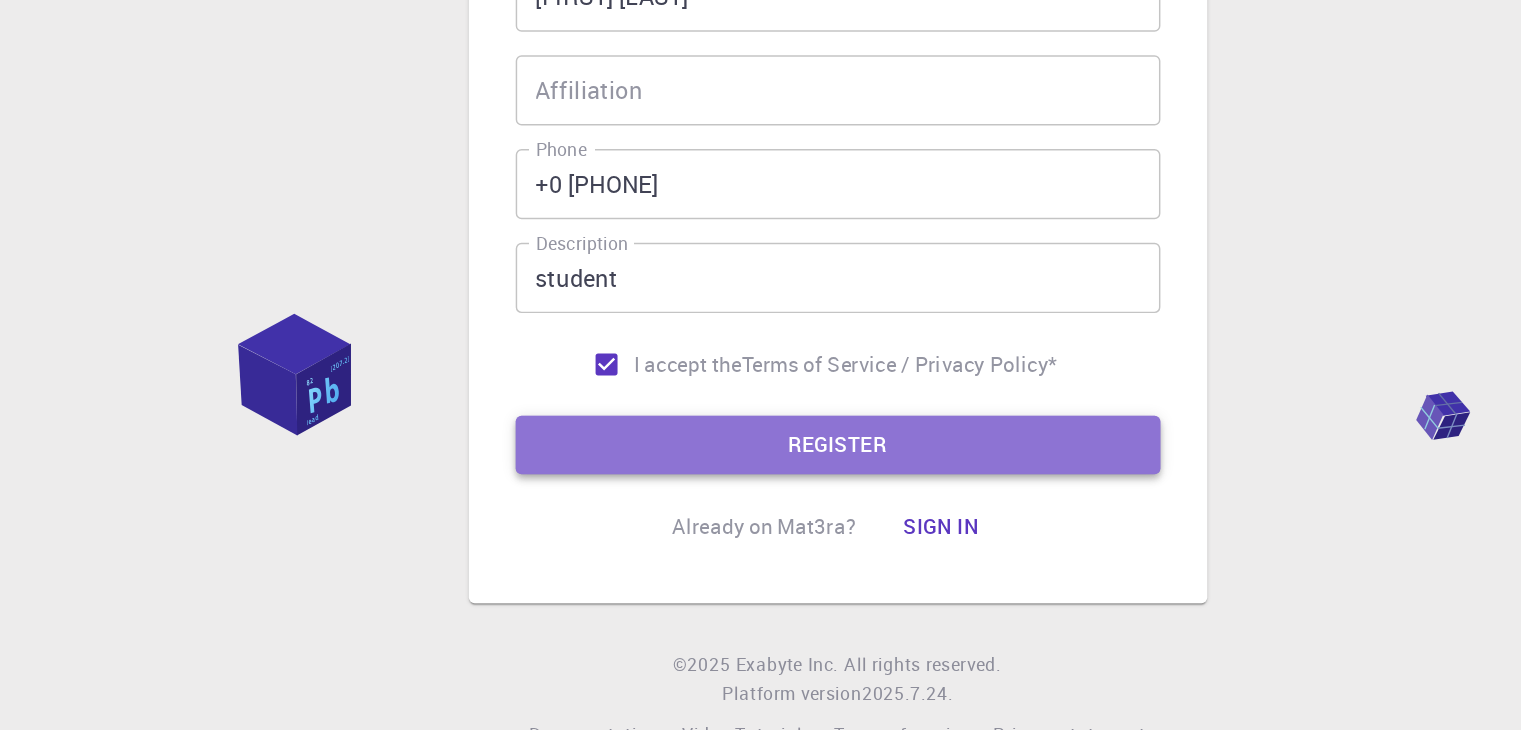 click on "REGISTER" at bounding box center [761, 535] 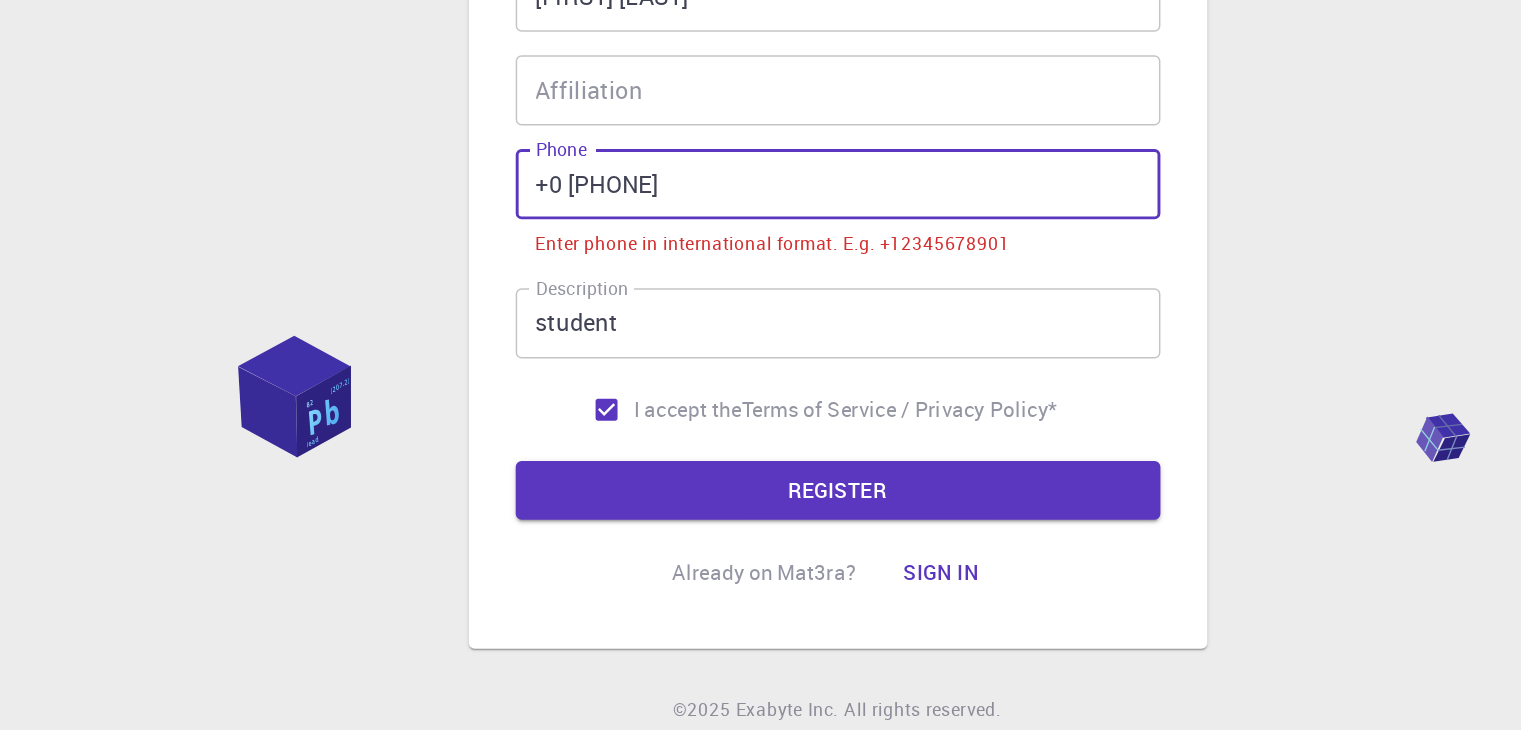 click on "+0 [PHONE]" at bounding box center (761, 357) 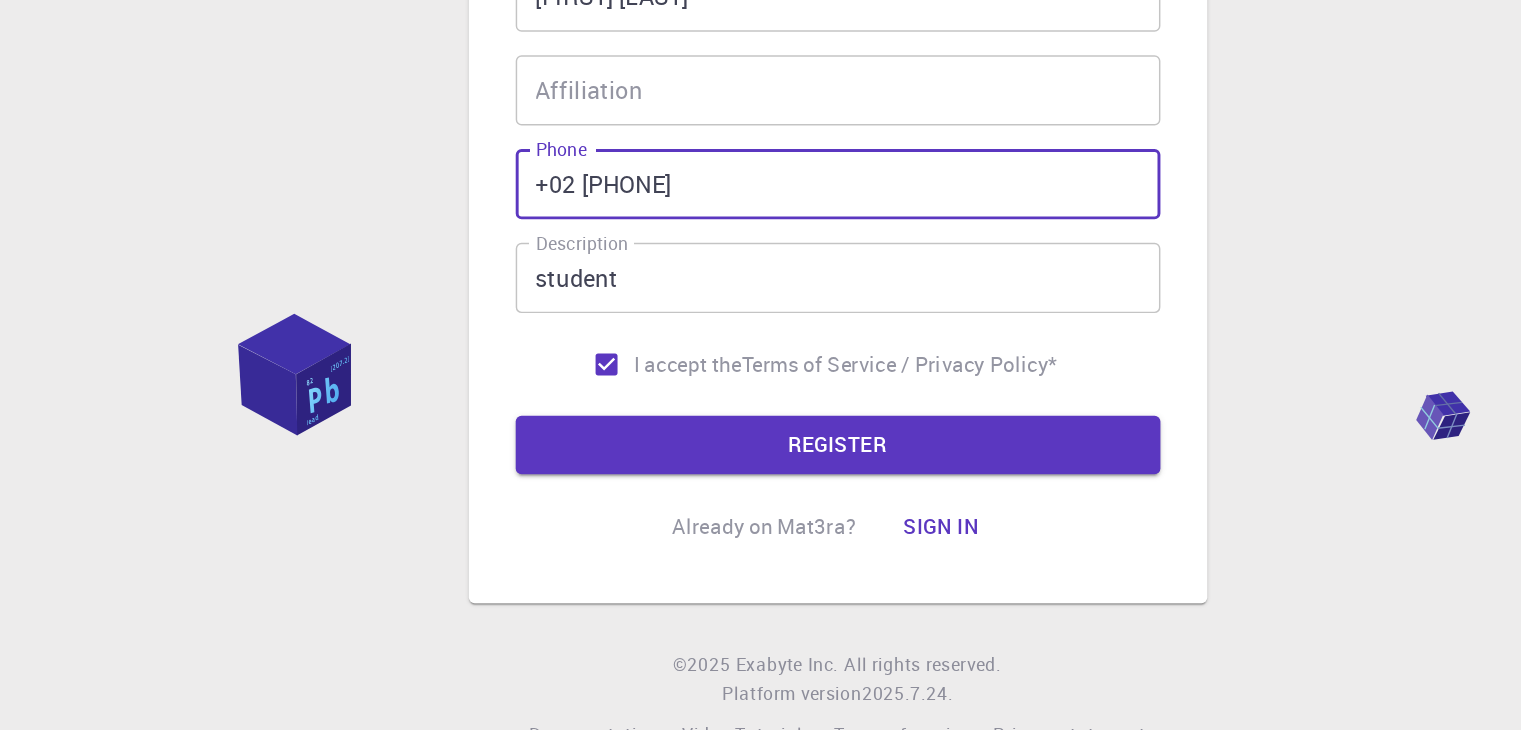 type on "+02 [PHONE]" 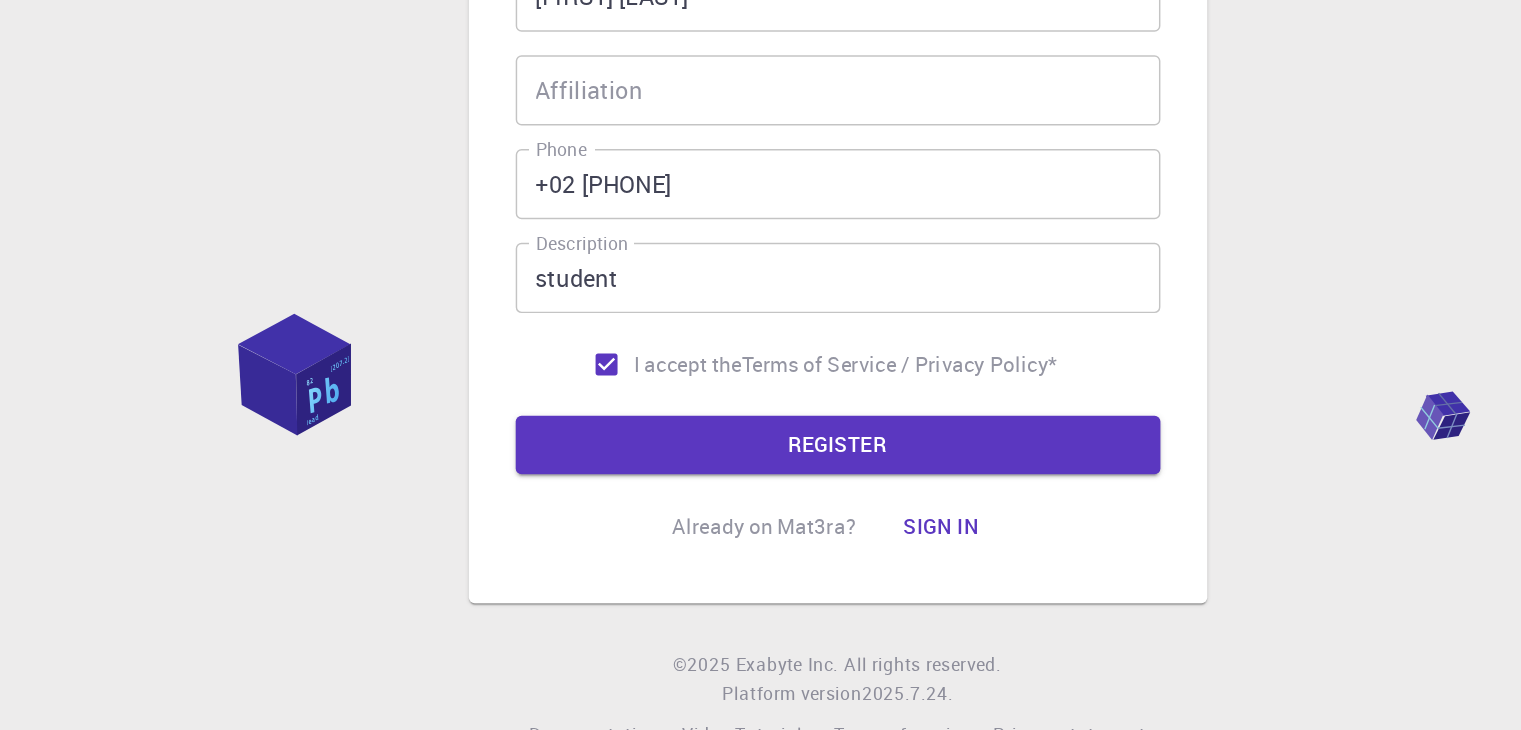 click on "Email   * [USERNAME]@[DOMAIN] Email   * username   * [USERNAME] username   * Password   * Password   * Password confirmation   * Password confirmation   * Fullname   * [FIRST] [LAST] Fullname   * Affiliation Affiliation Phone +02 [PHONE] Phone Description student Description I accept the  Terms of Service / Privacy Policy  * REGISTER" at bounding box center (761, 252) 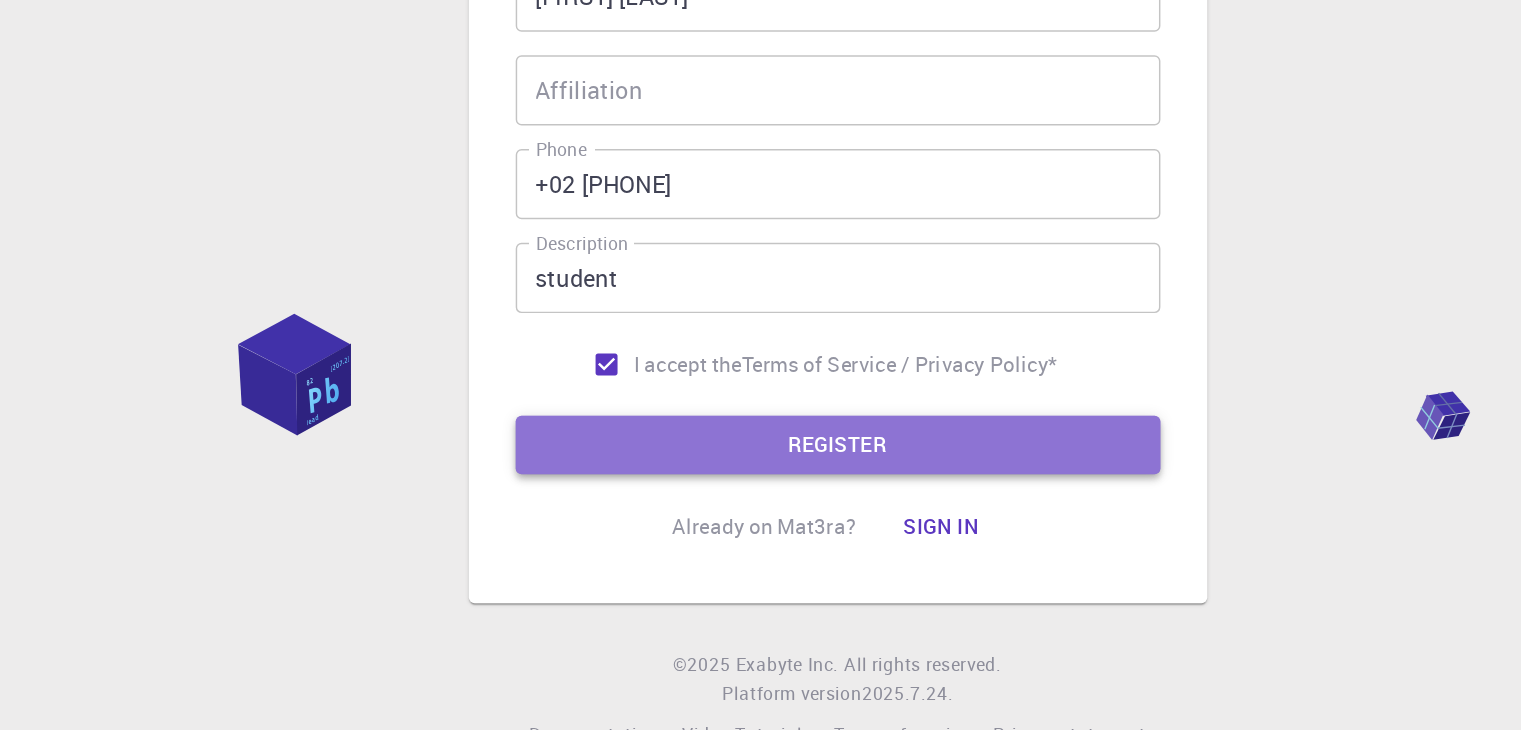 click on "REGISTER" at bounding box center [761, 535] 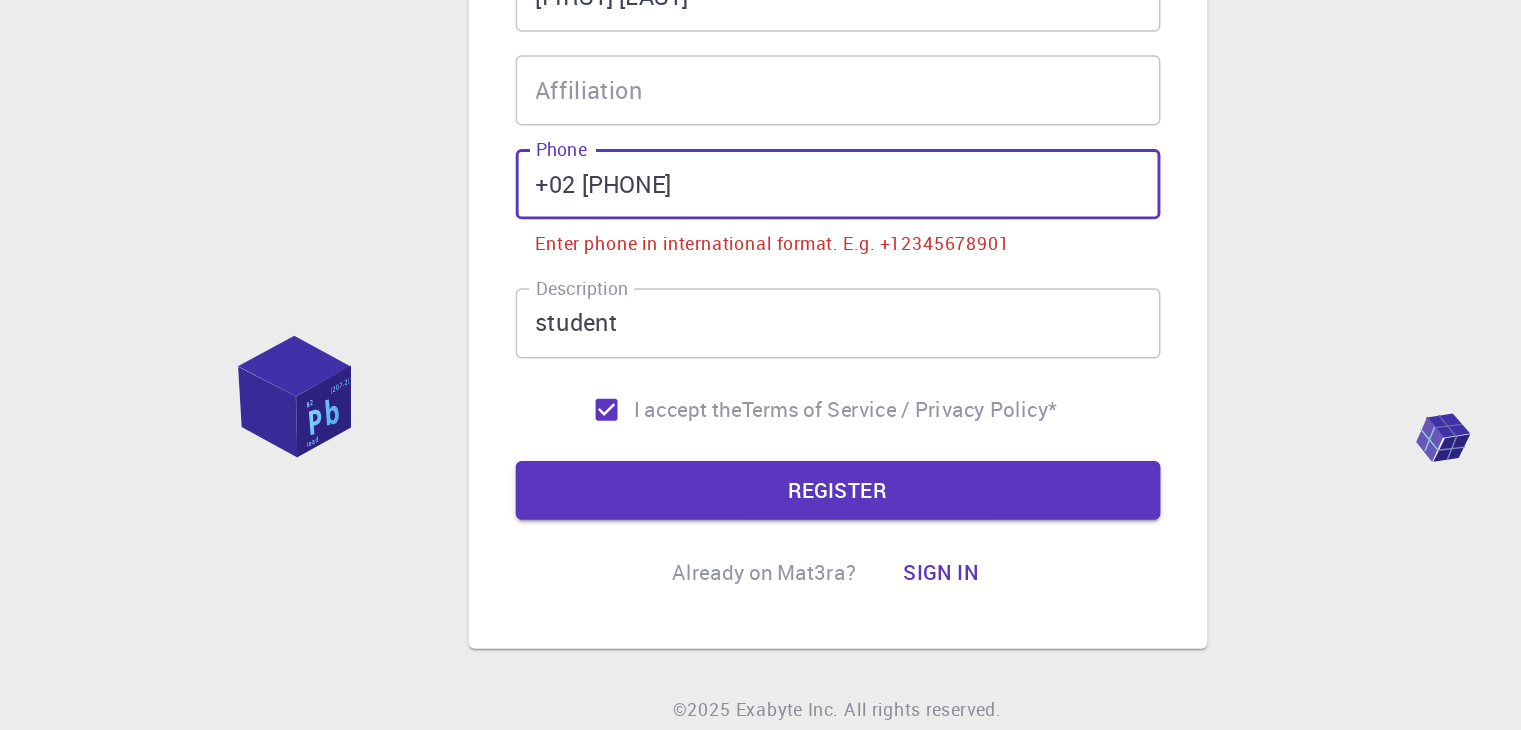 click on "+02 [PHONE]" at bounding box center [761, 357] 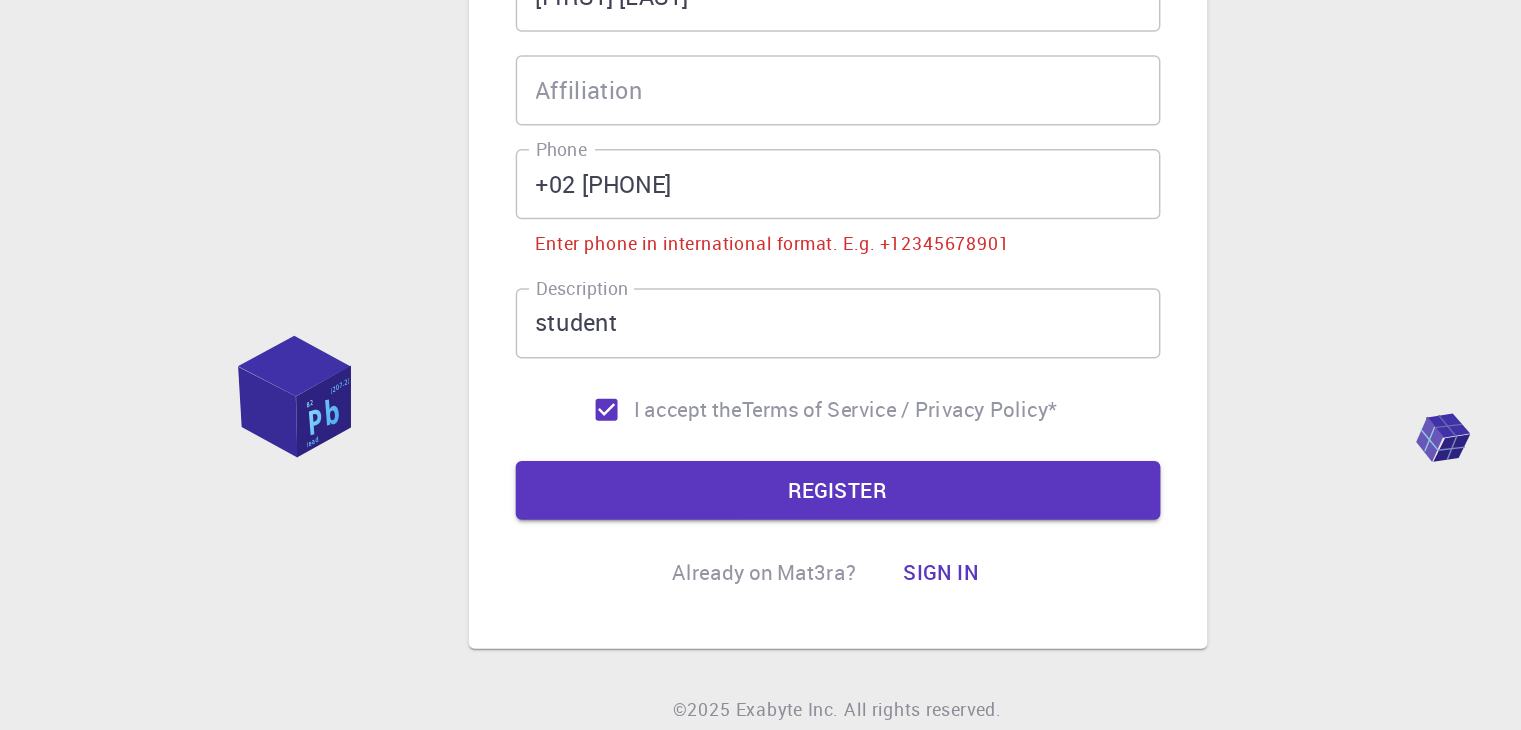 click on "student" at bounding box center [761, 452] 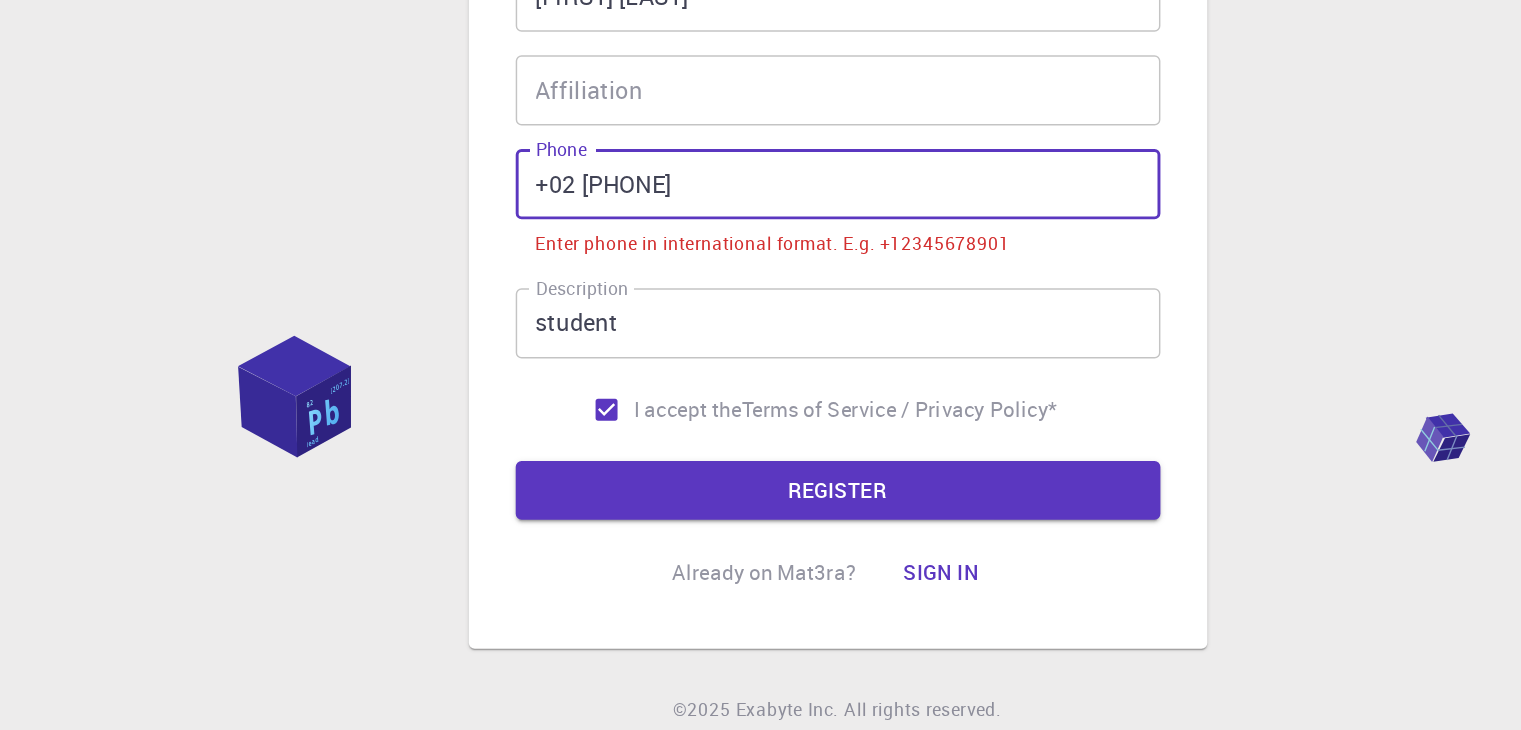 click on "+02 [PHONE]" at bounding box center [761, 357] 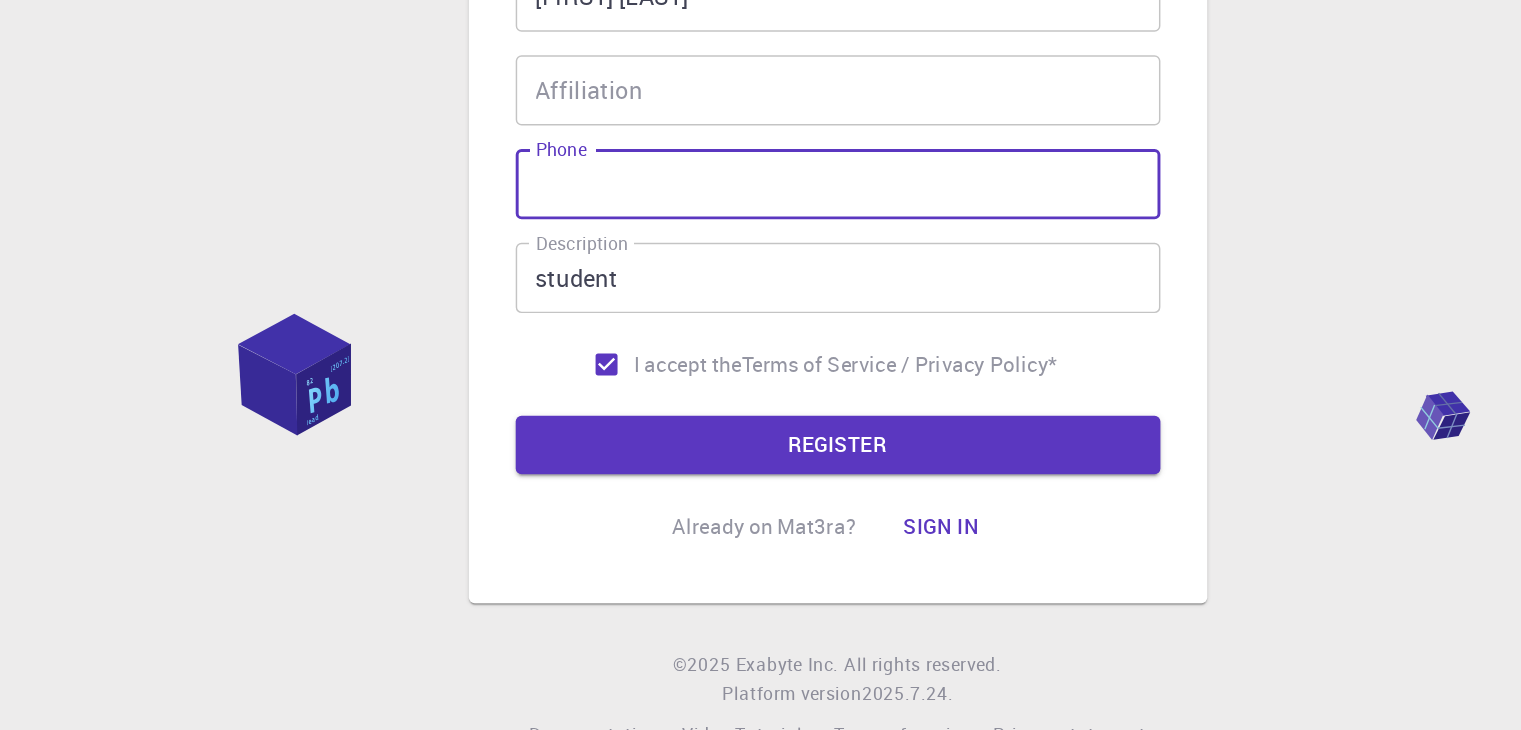 paste on "+20 [PHONE]" 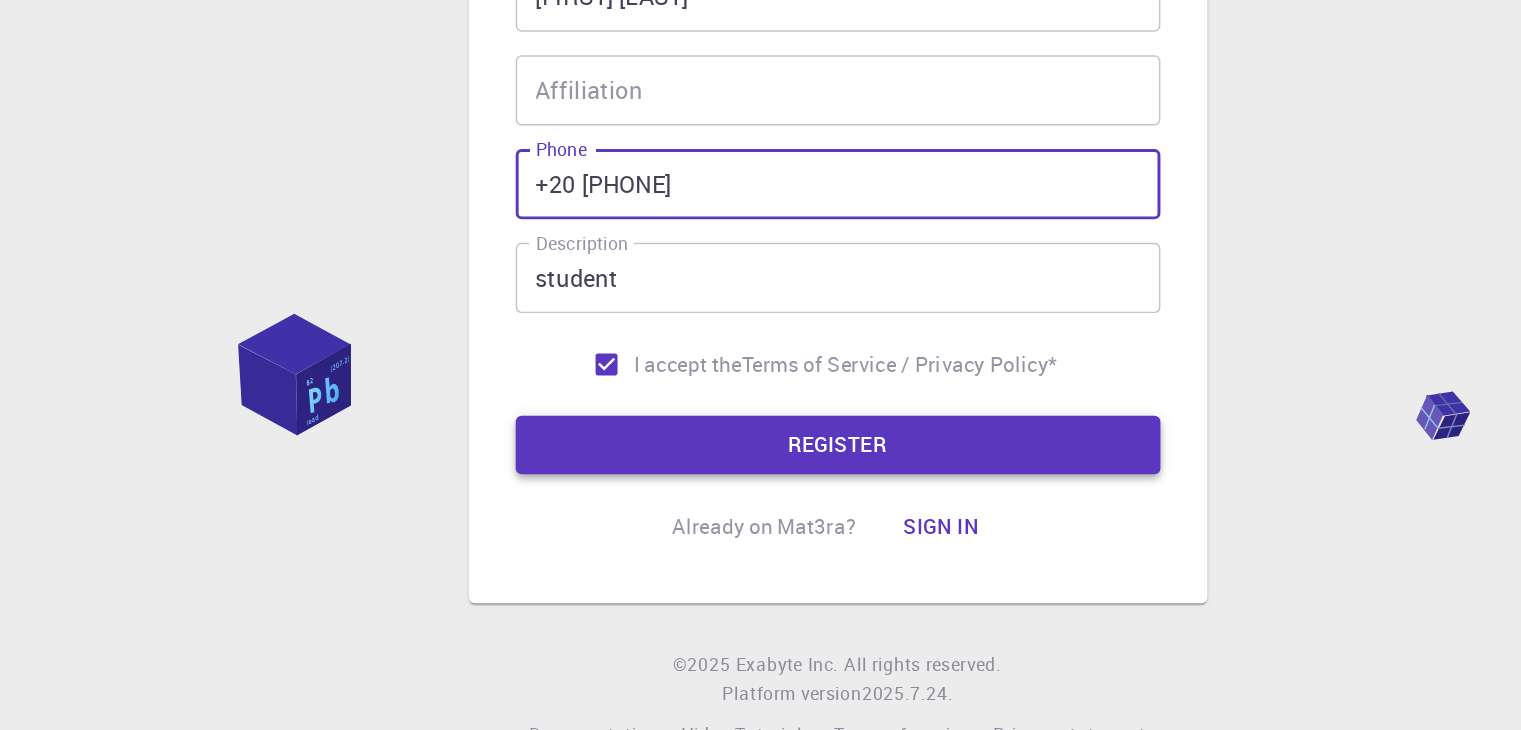 type on "+20 [PHONE]" 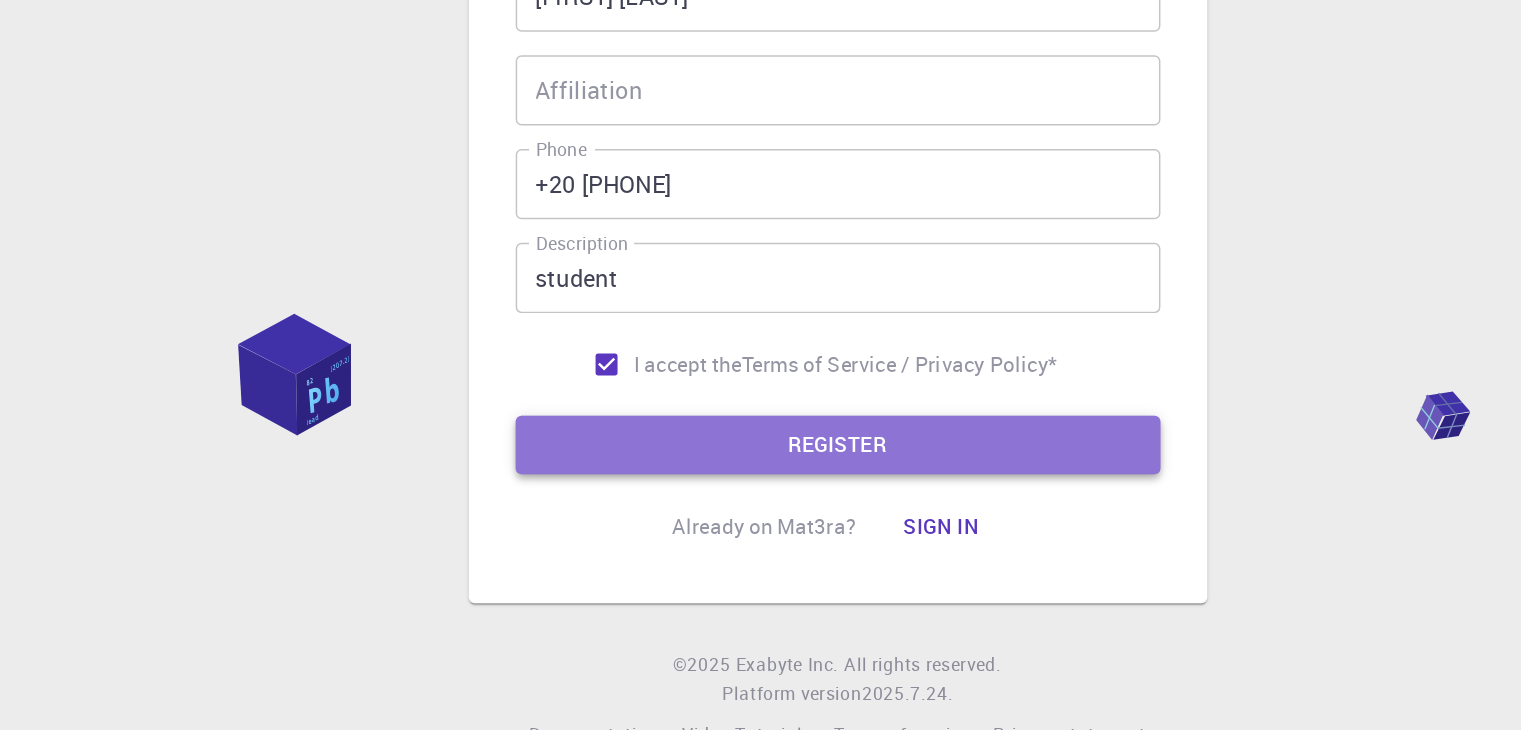 click on "REGISTER" at bounding box center [761, 535] 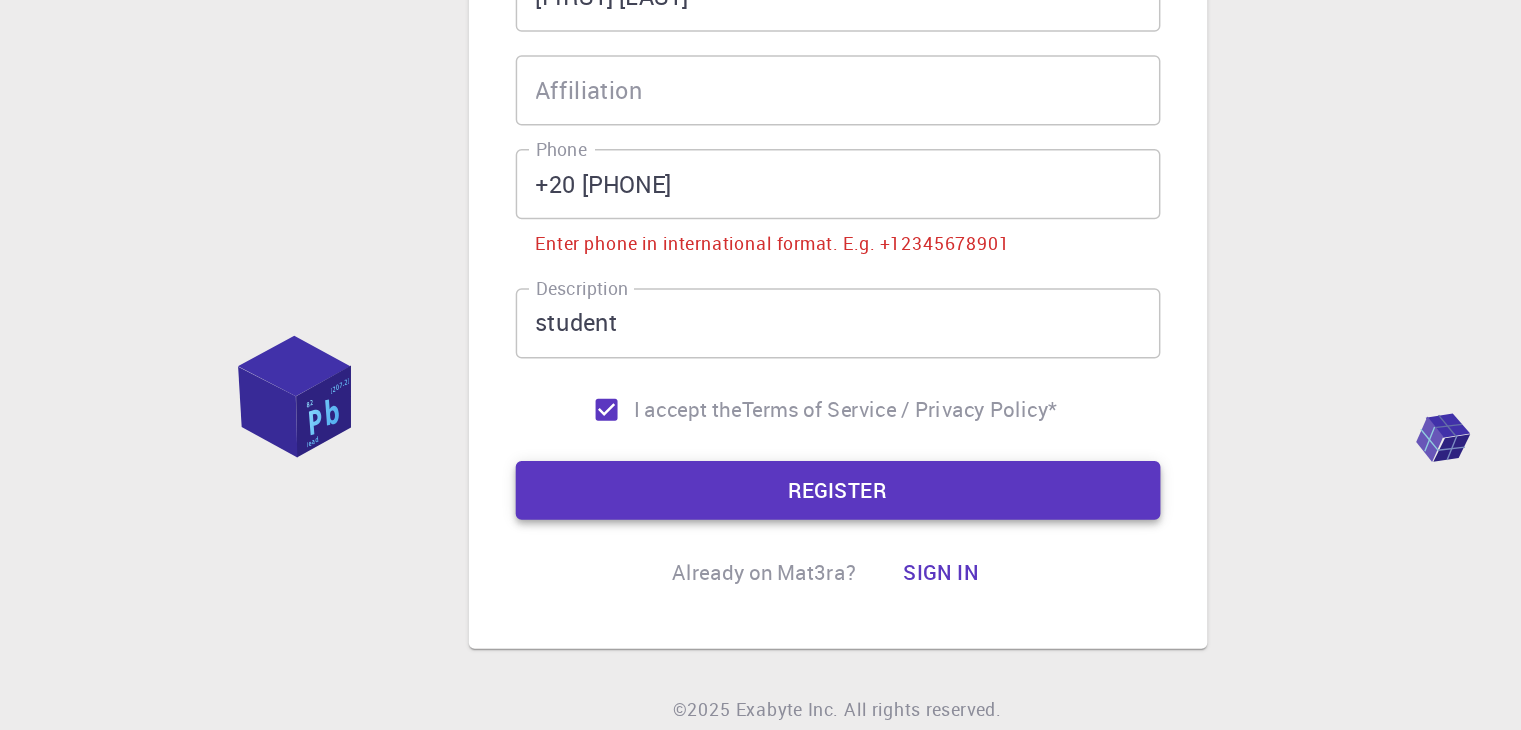 click on "REGISTER" at bounding box center (761, 566) 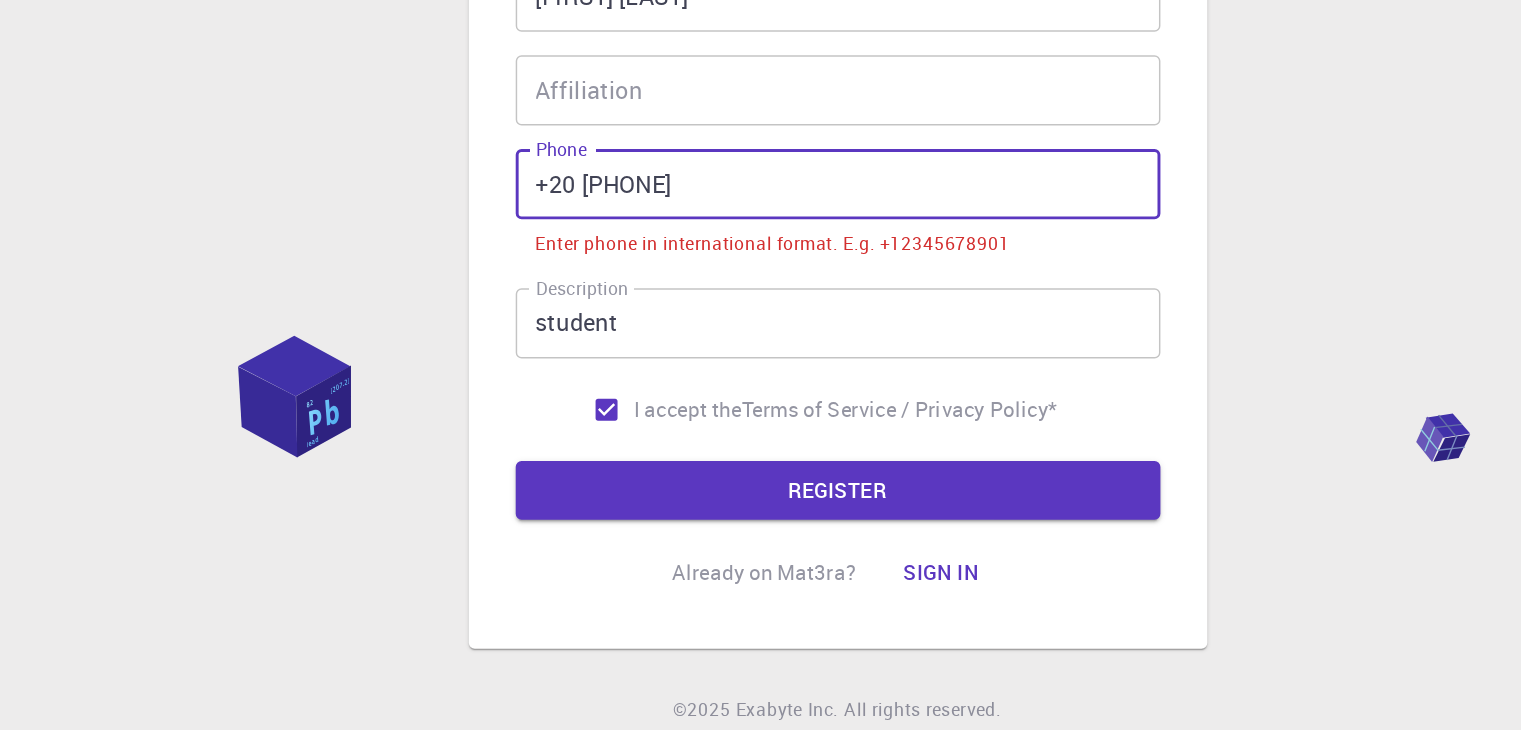 click on "+20 [PHONE]" at bounding box center (761, 357) 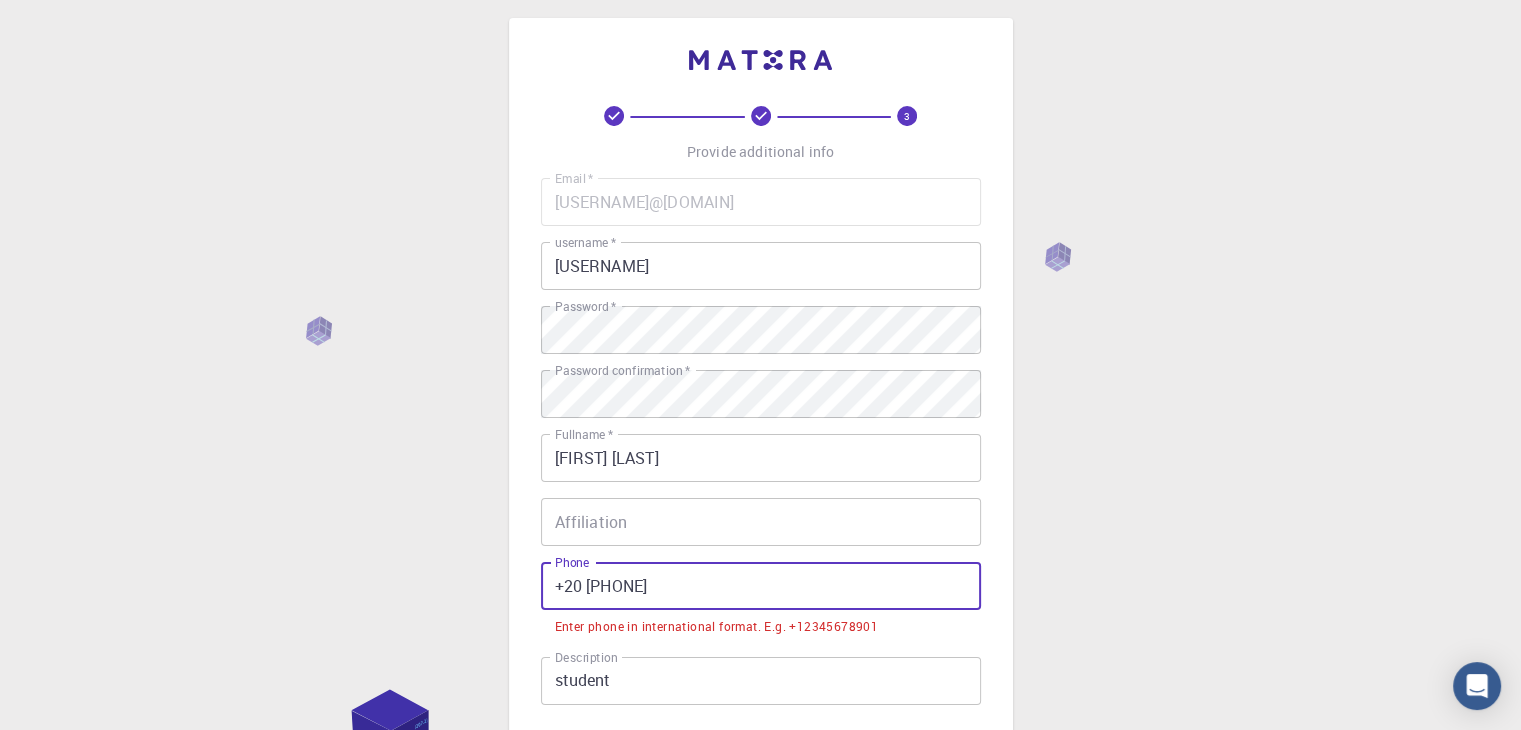 scroll, scrollTop: 319, scrollLeft: 0, axis: vertical 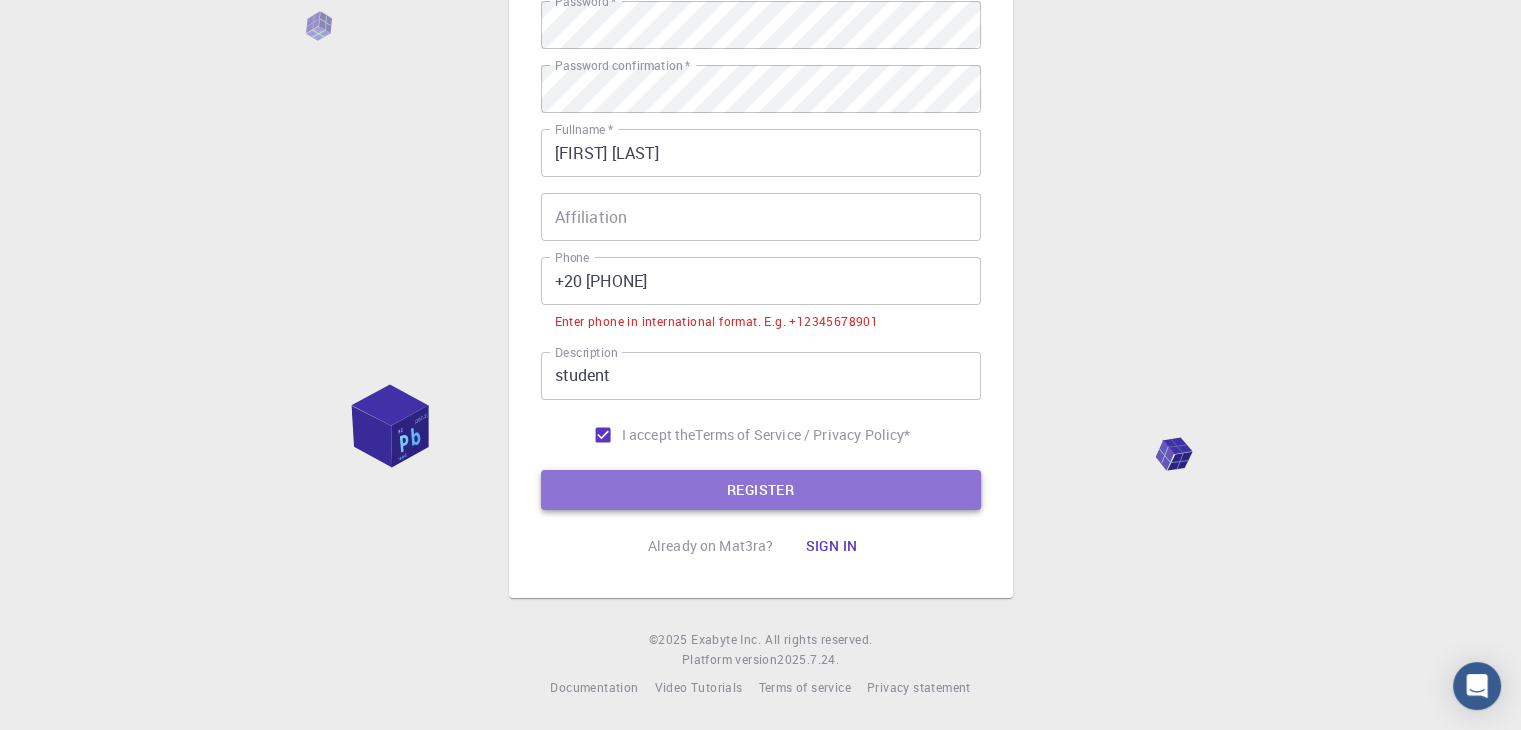 click on "REGISTER" at bounding box center [761, 490] 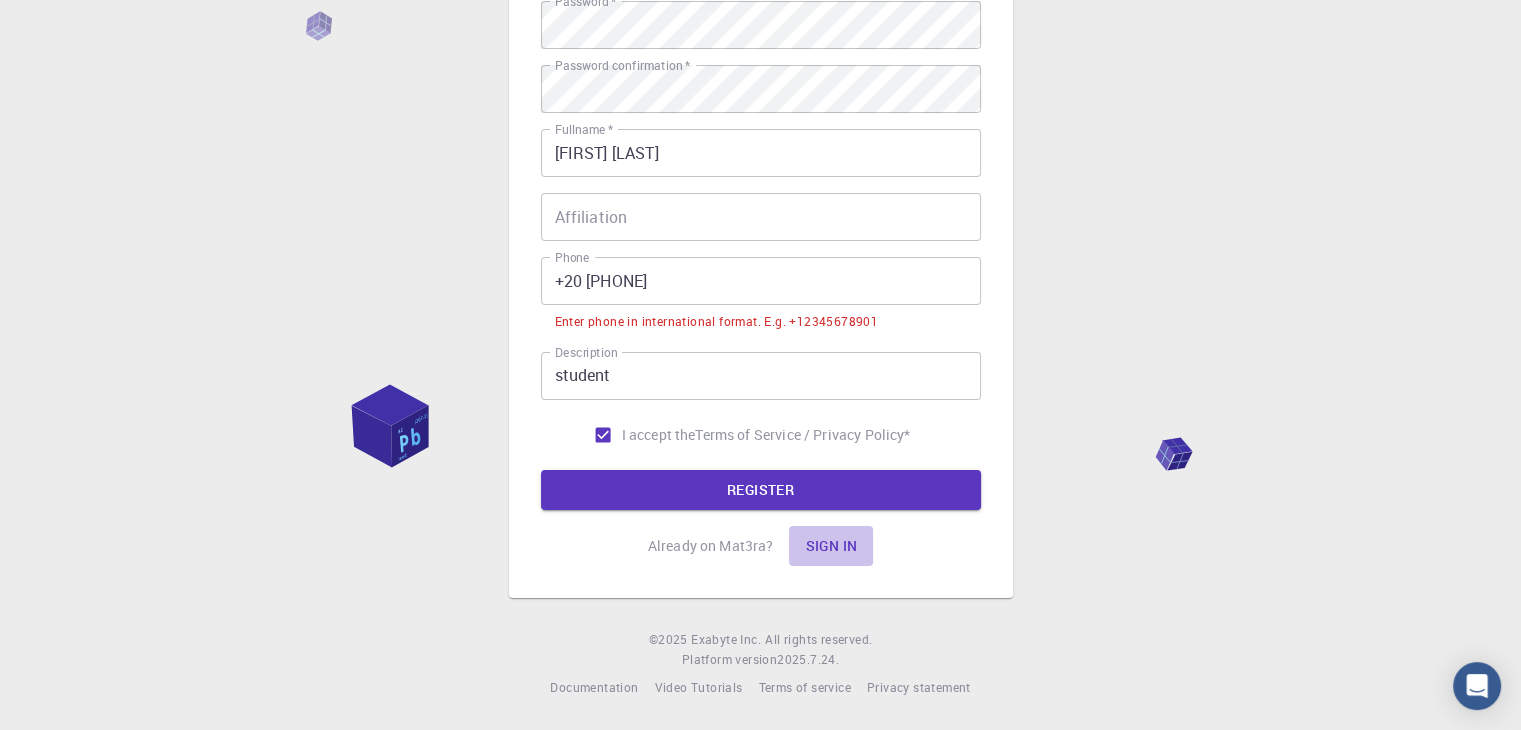 click on "Sign in" at bounding box center (831, 546) 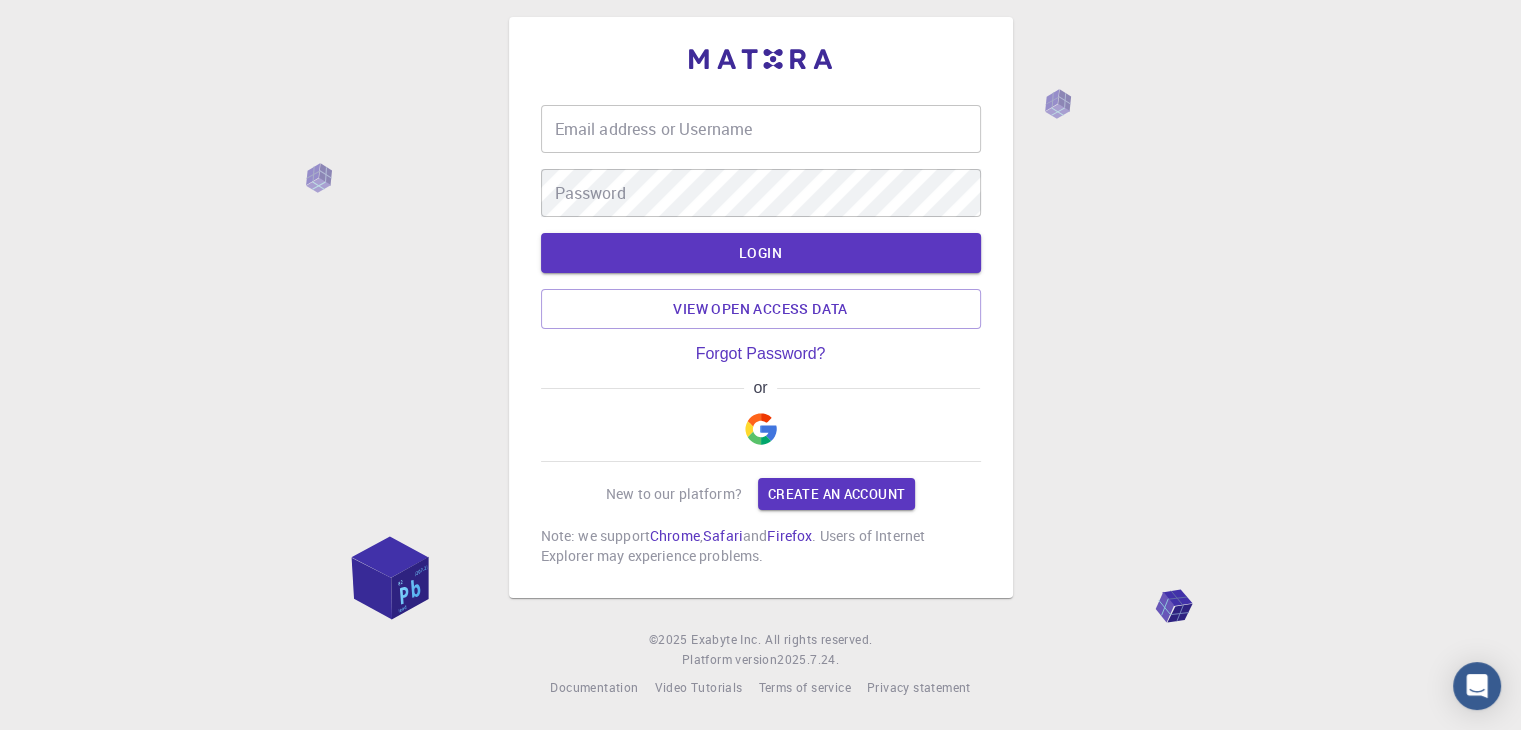 scroll, scrollTop: 0, scrollLeft: 0, axis: both 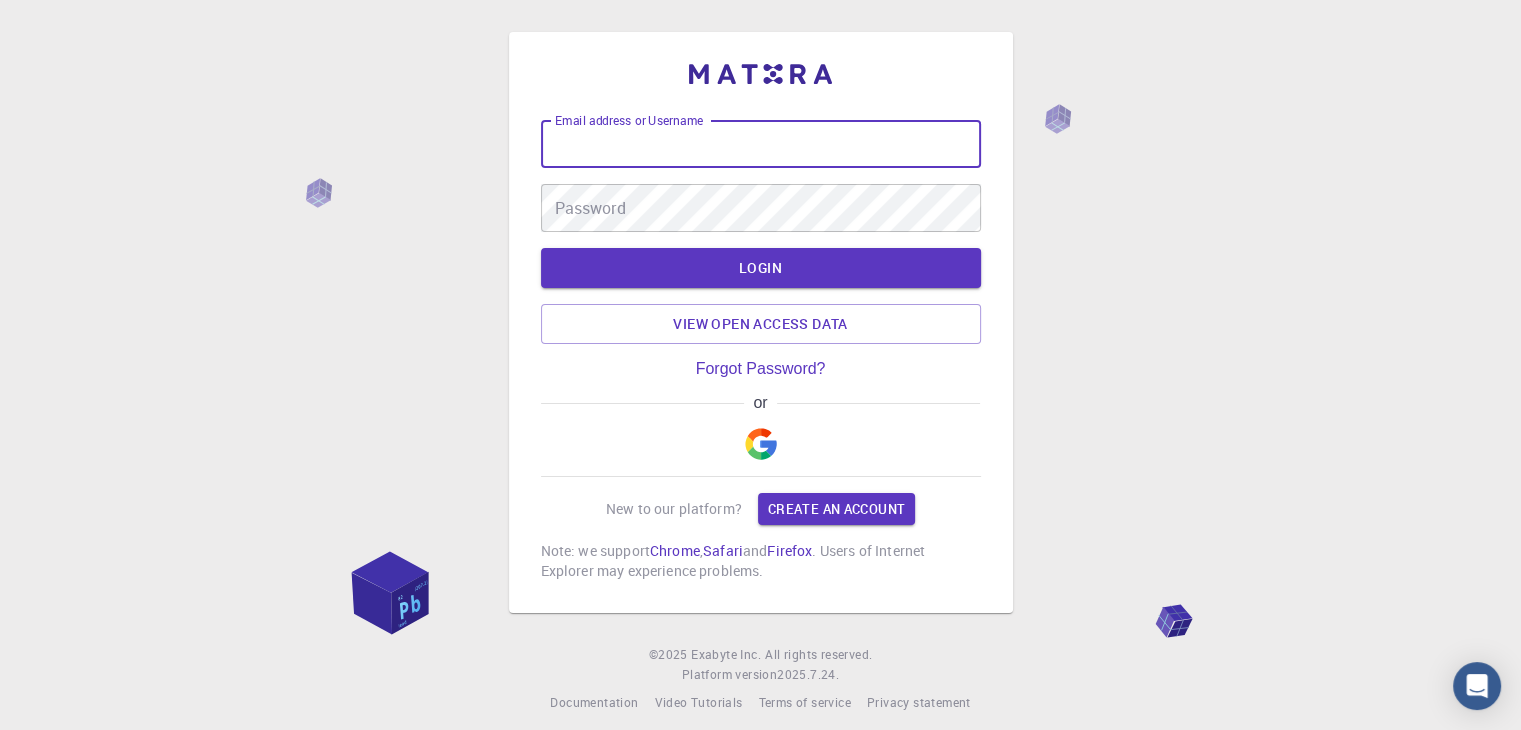 click on "Email address or Username" at bounding box center [761, 144] 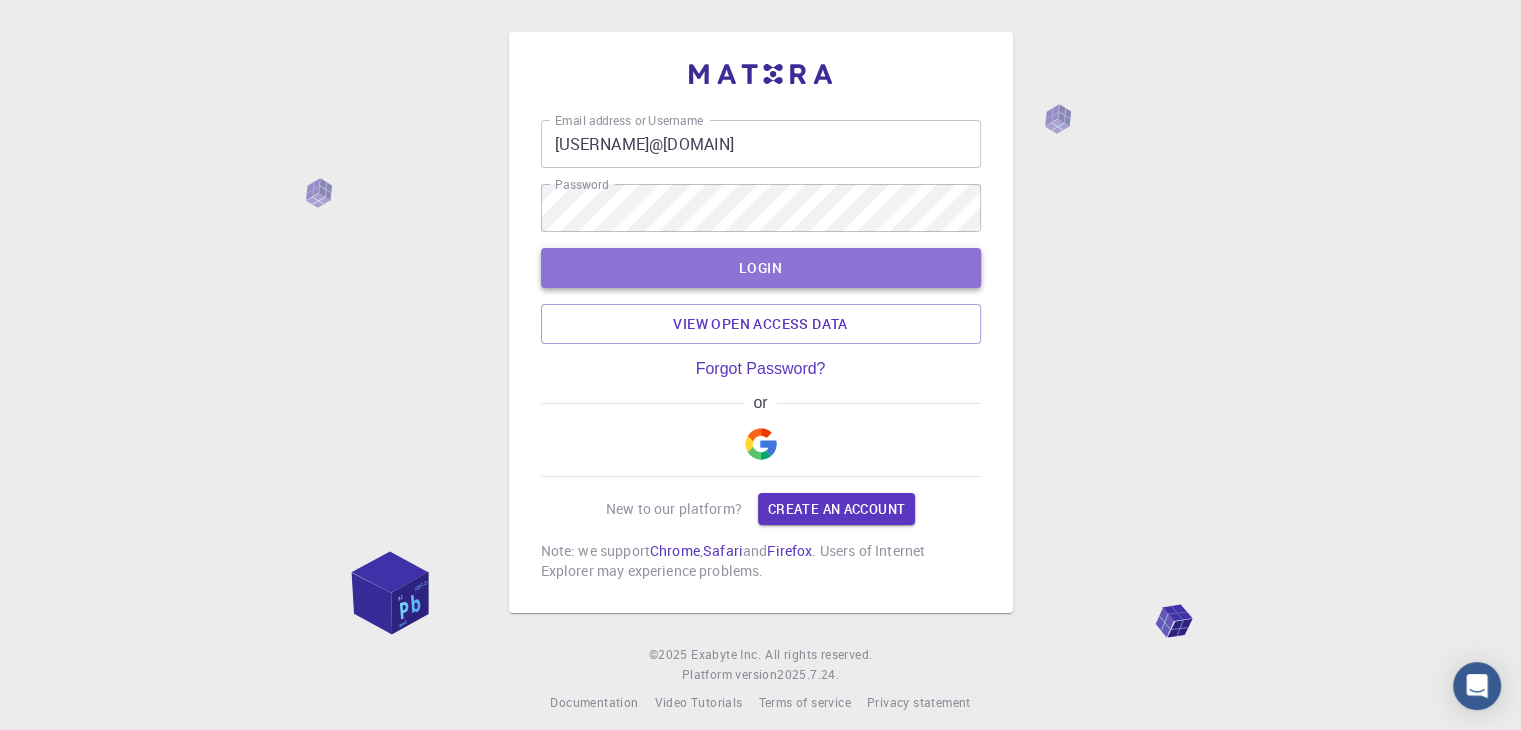 click on "LOGIN" at bounding box center [761, 268] 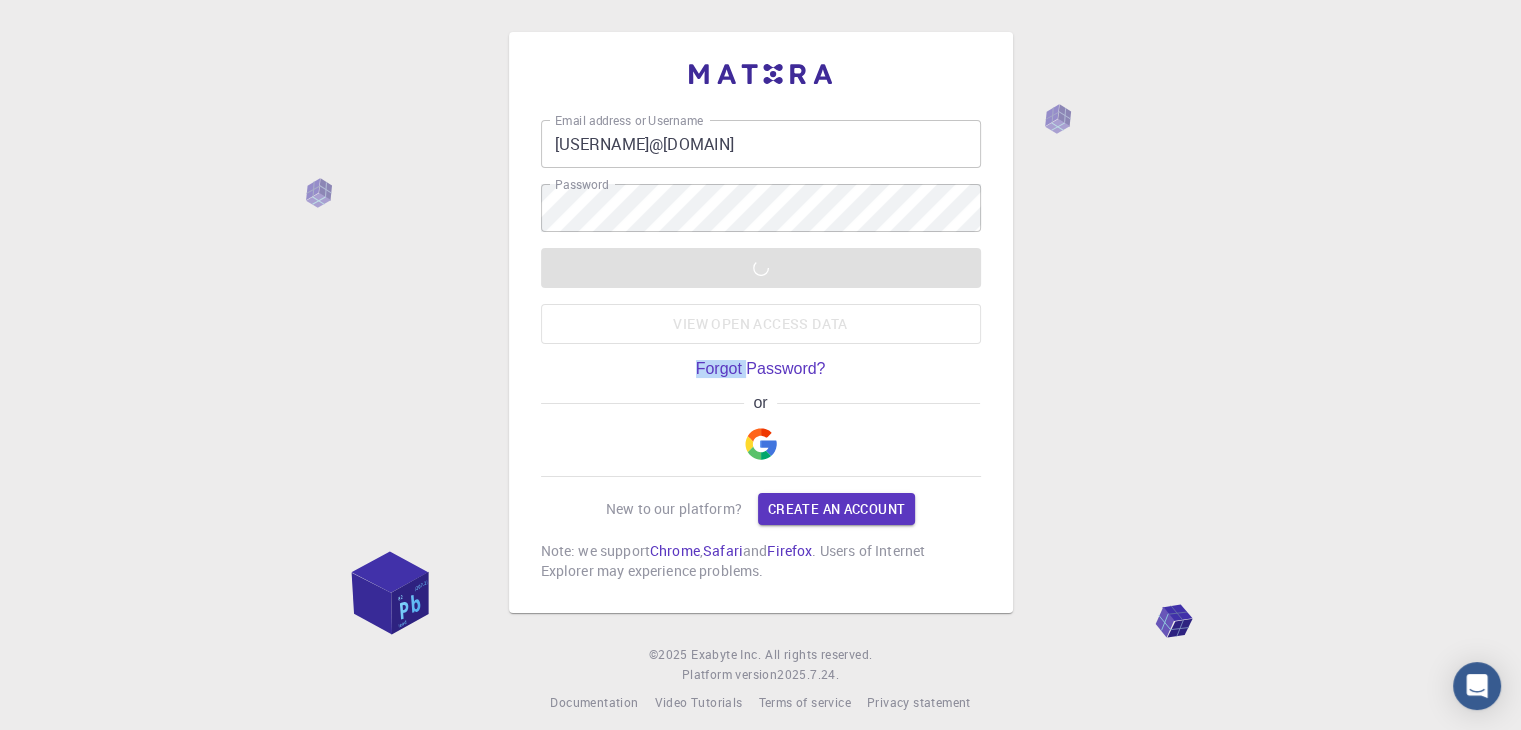 click on "LOGIN View open access data" at bounding box center [761, 296] 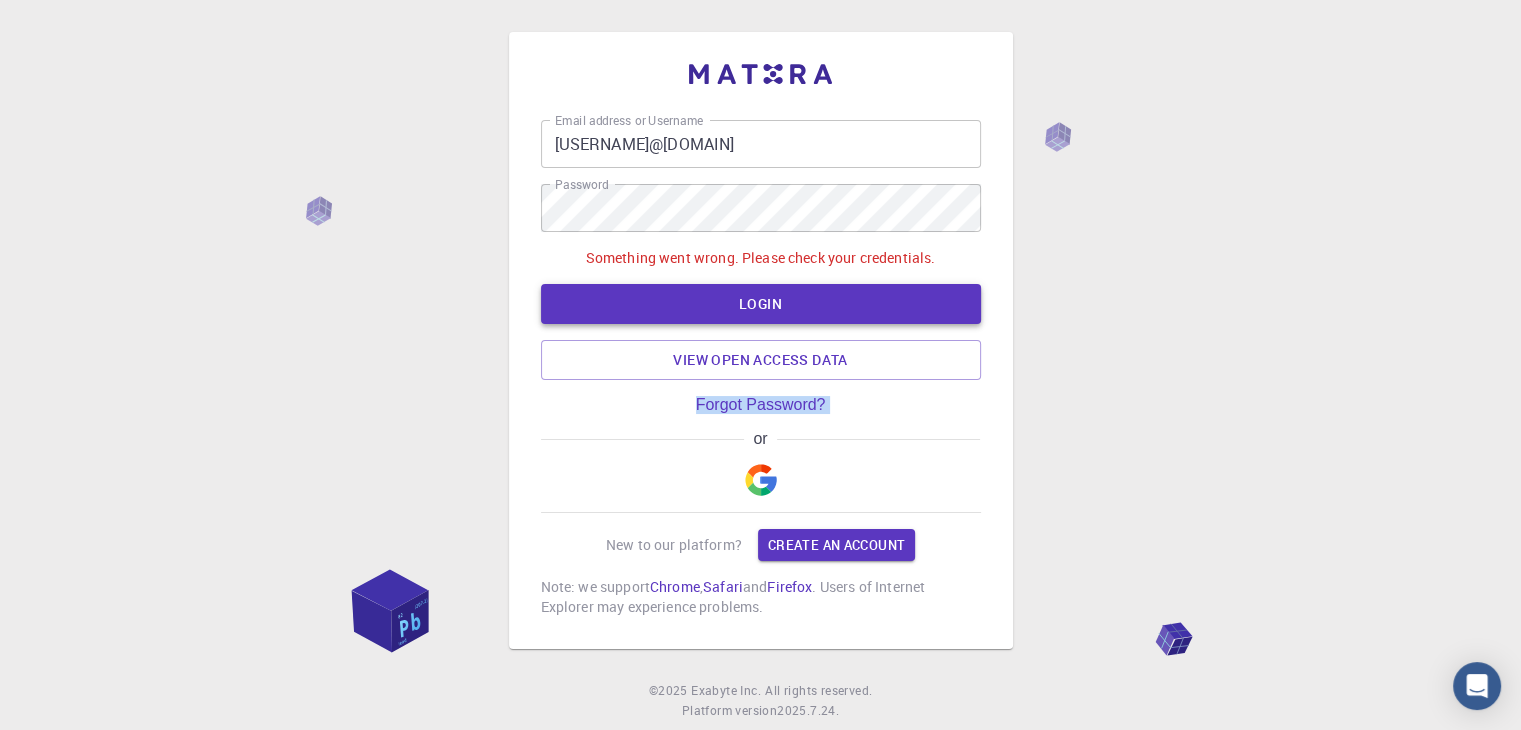 click on "Something went wrong. Please check your credentials. LOGIN View open access data" at bounding box center (761, 314) 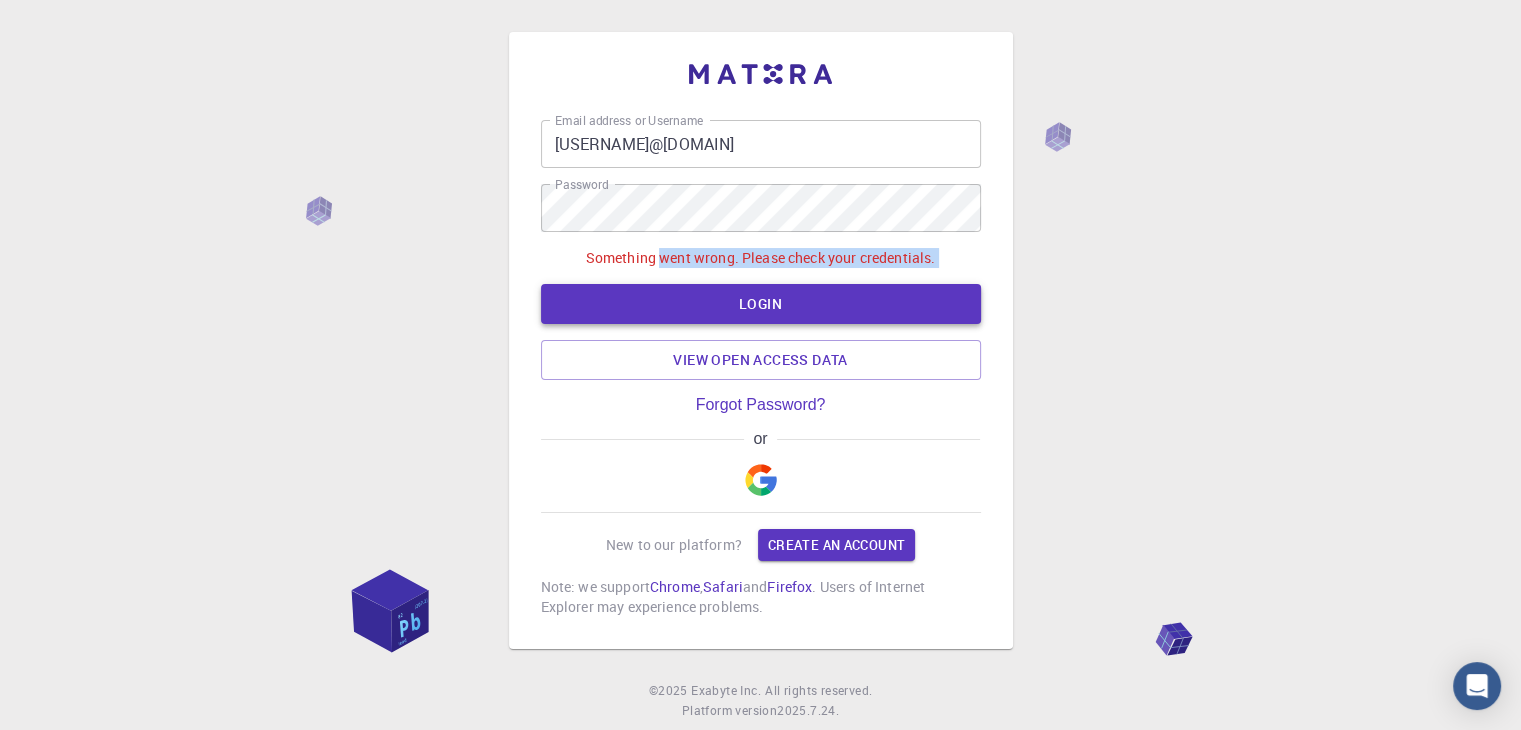 drag, startPoint x: 659, startPoint y: 269, endPoint x: 654, endPoint y: 317, distance: 48.259712 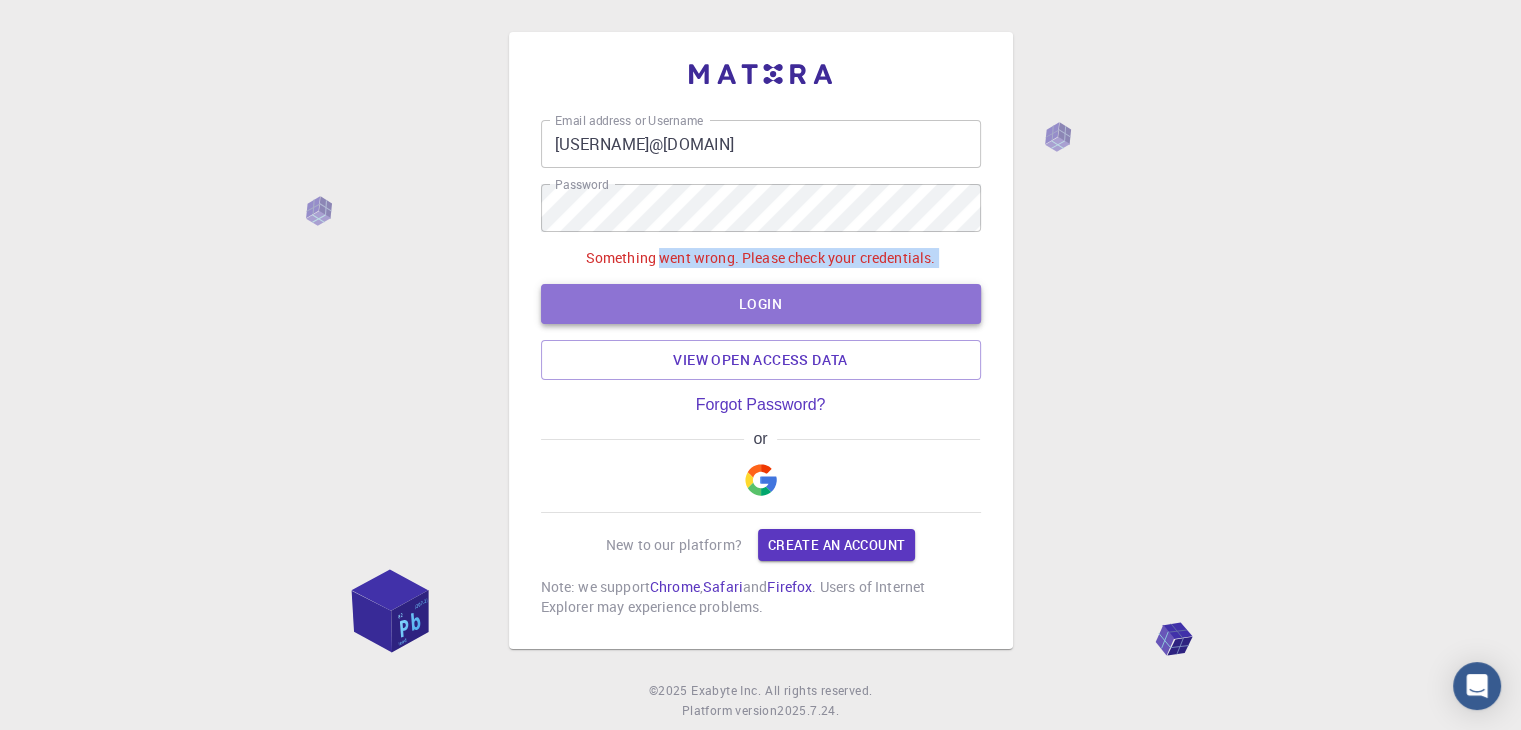 click on "LOGIN" at bounding box center (761, 304) 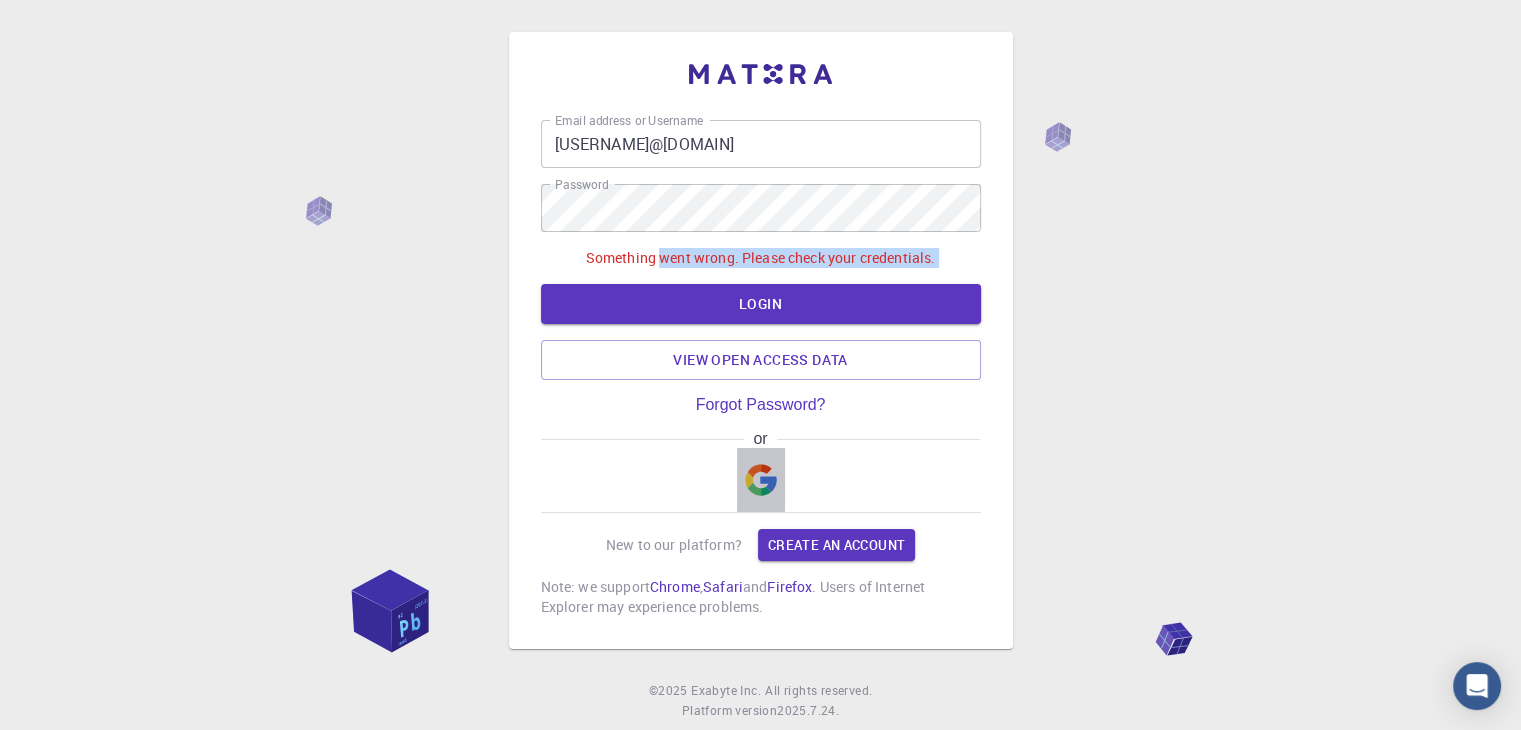 click at bounding box center (761, 480) 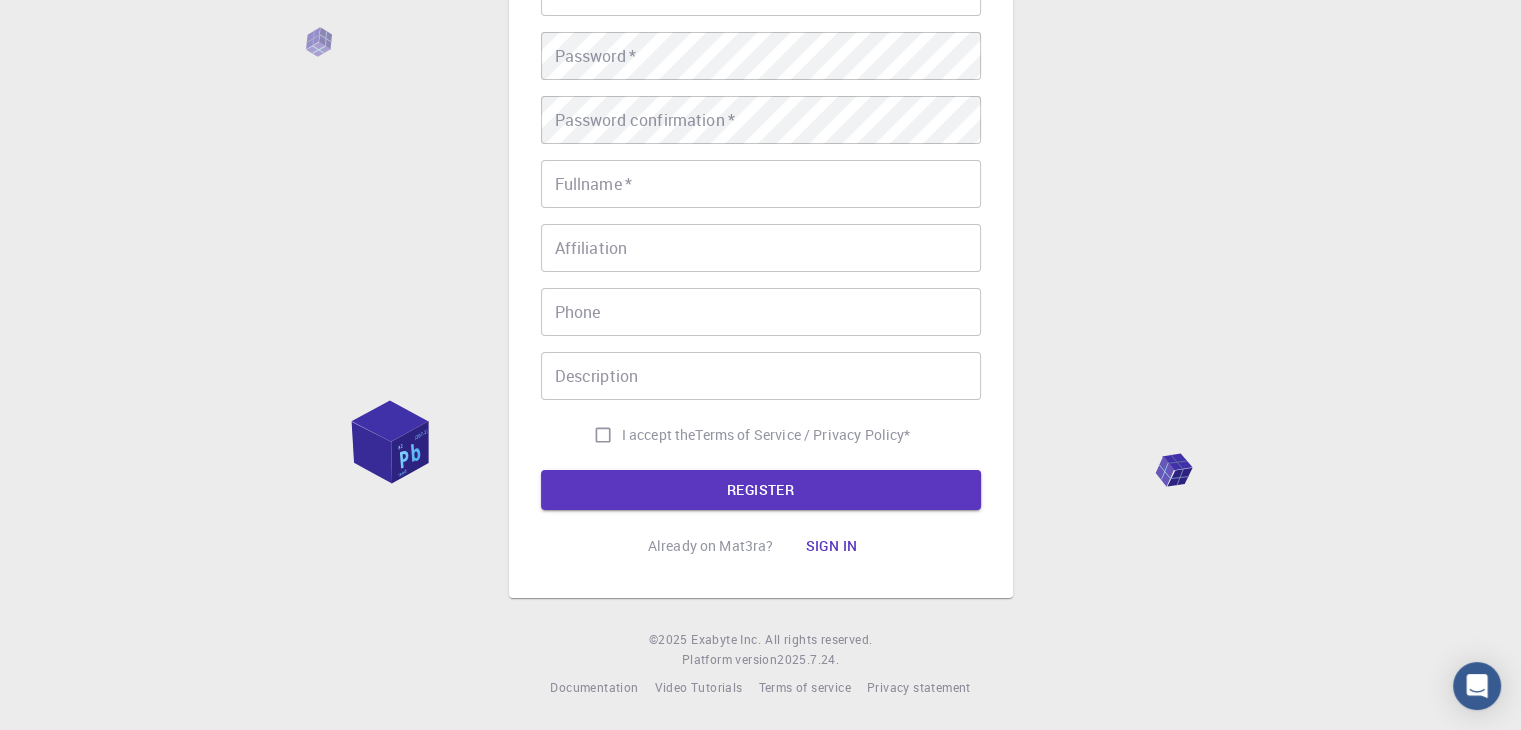 scroll, scrollTop: 0, scrollLeft: 0, axis: both 